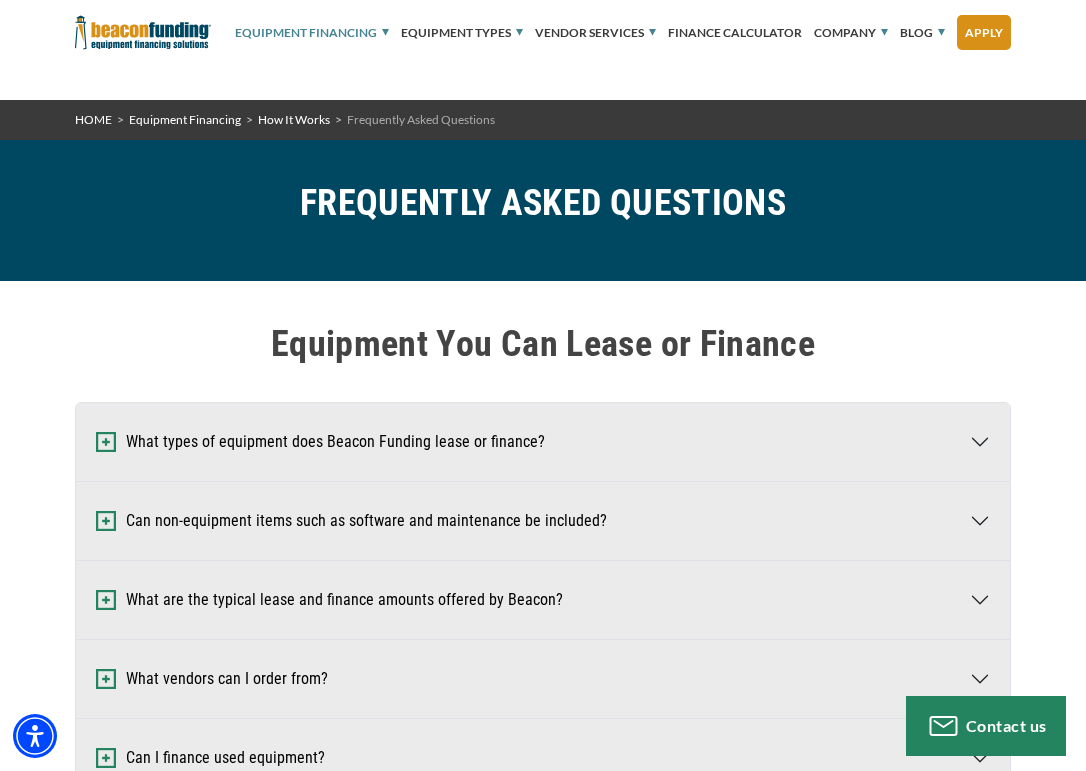 scroll, scrollTop: 3600, scrollLeft: 0, axis: vertical 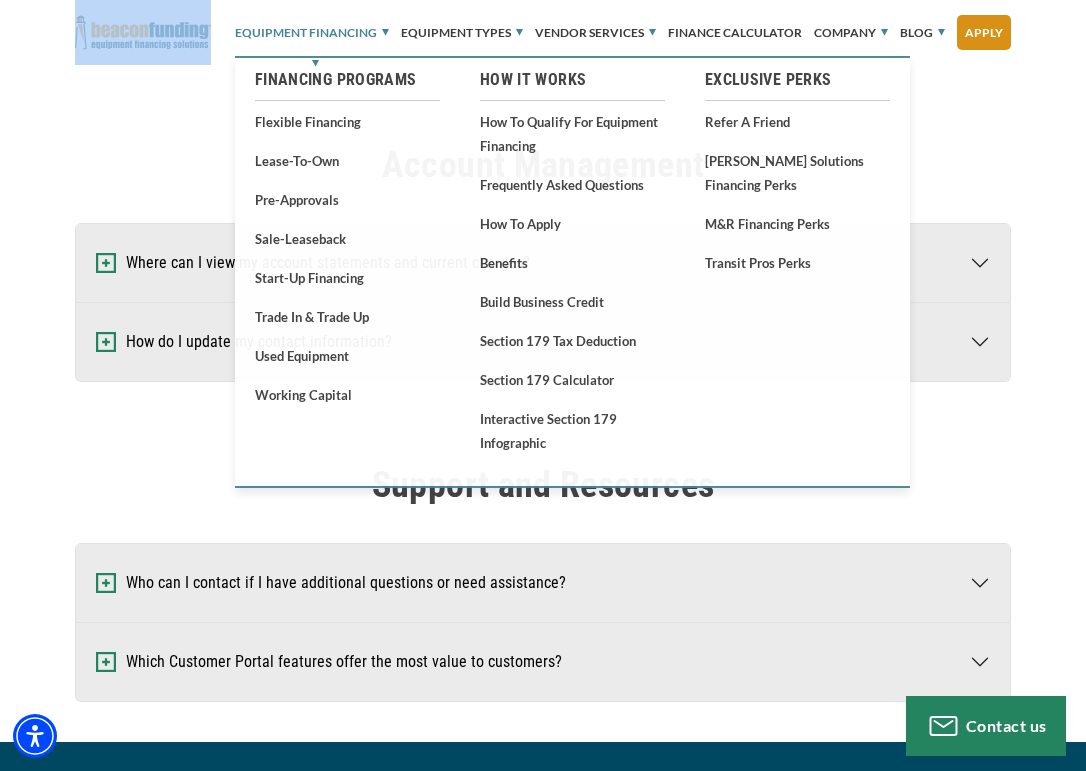 click on "Equipment Financing" at bounding box center [312, 33] 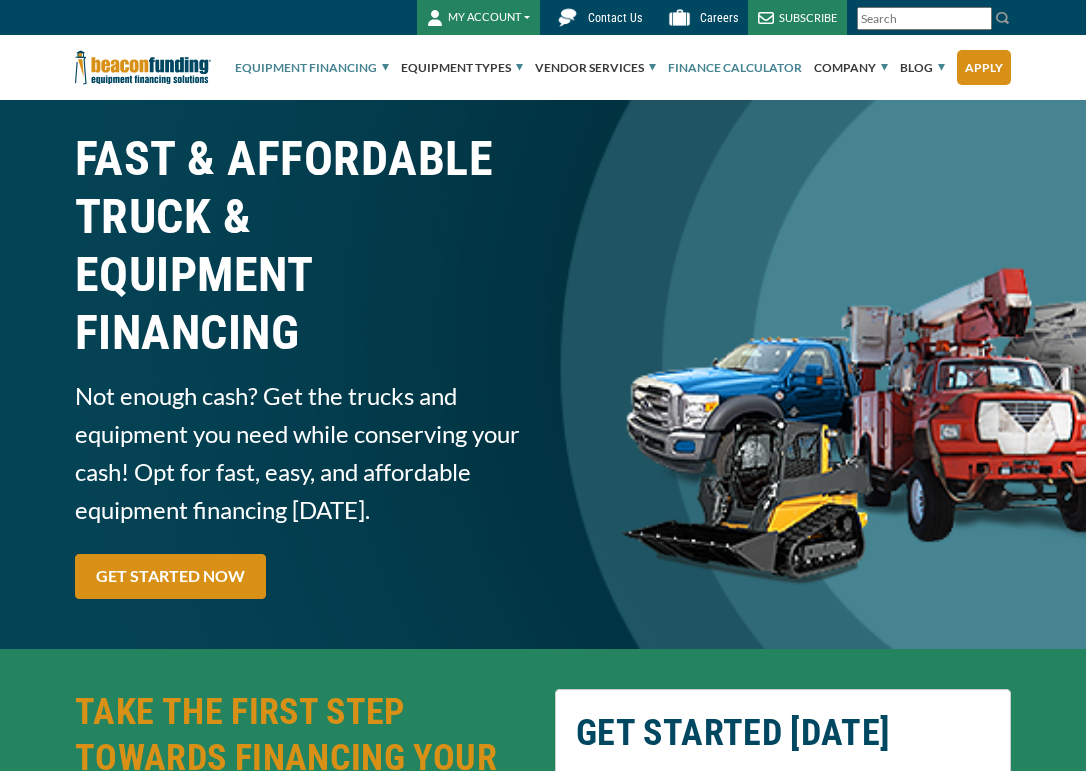 scroll, scrollTop: 0, scrollLeft: 0, axis: both 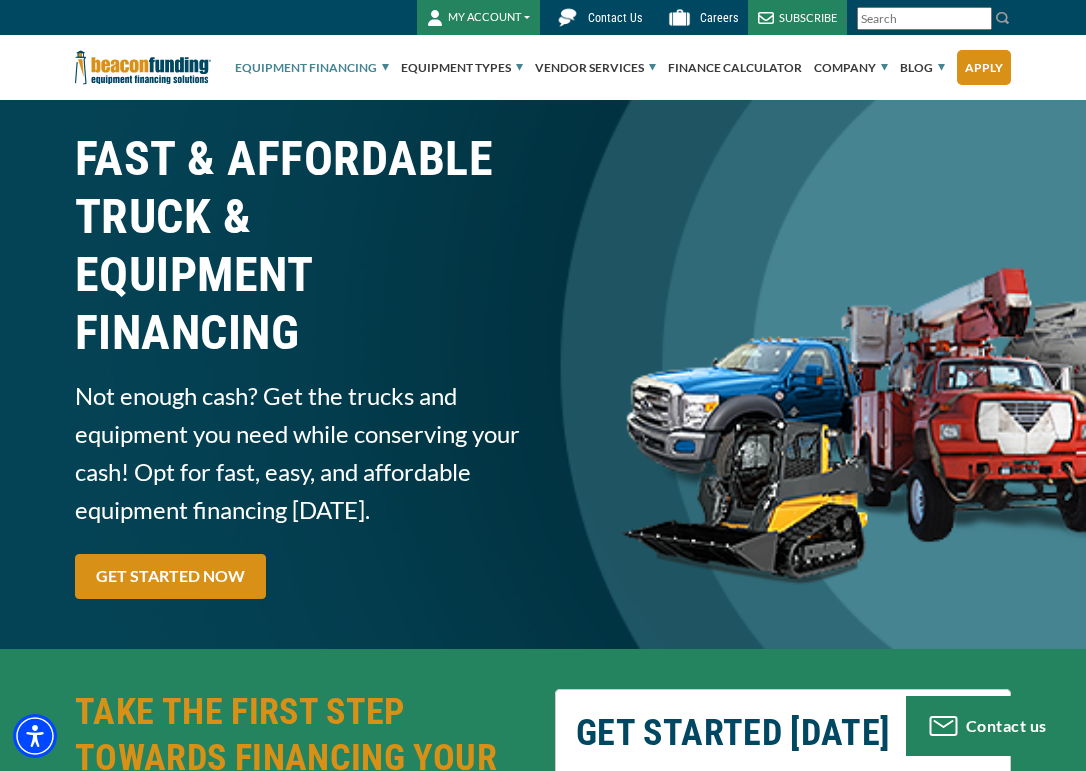 click at bounding box center [924, 18] 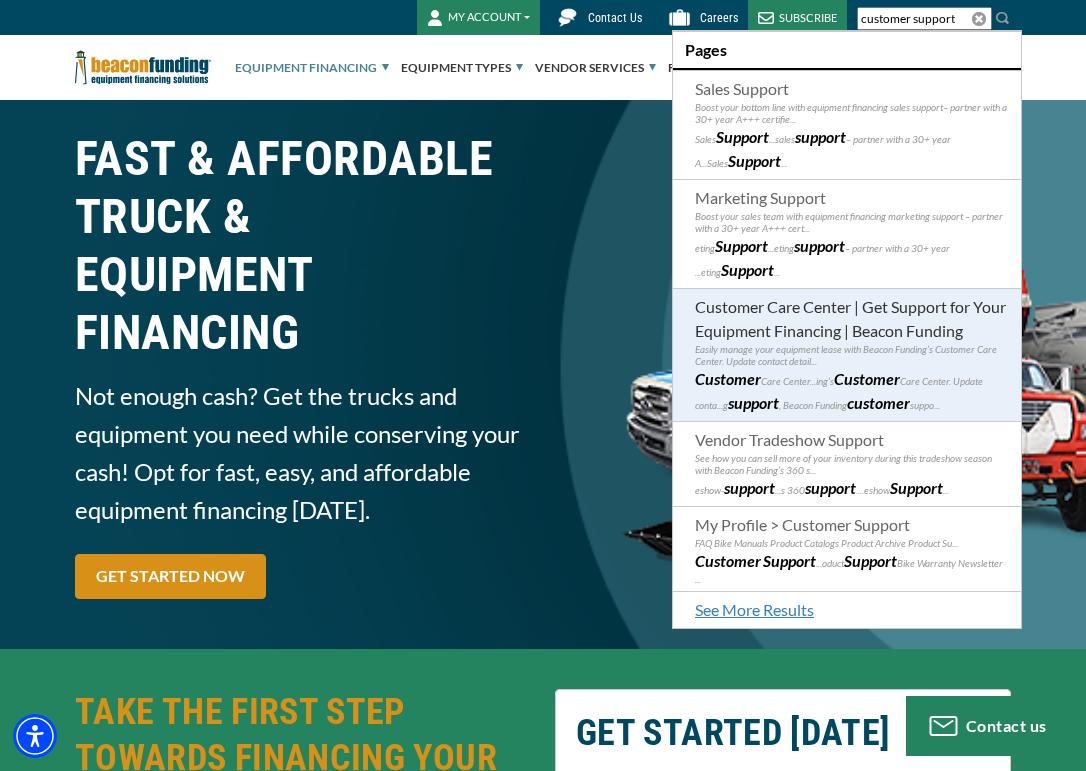 type on "customer support" 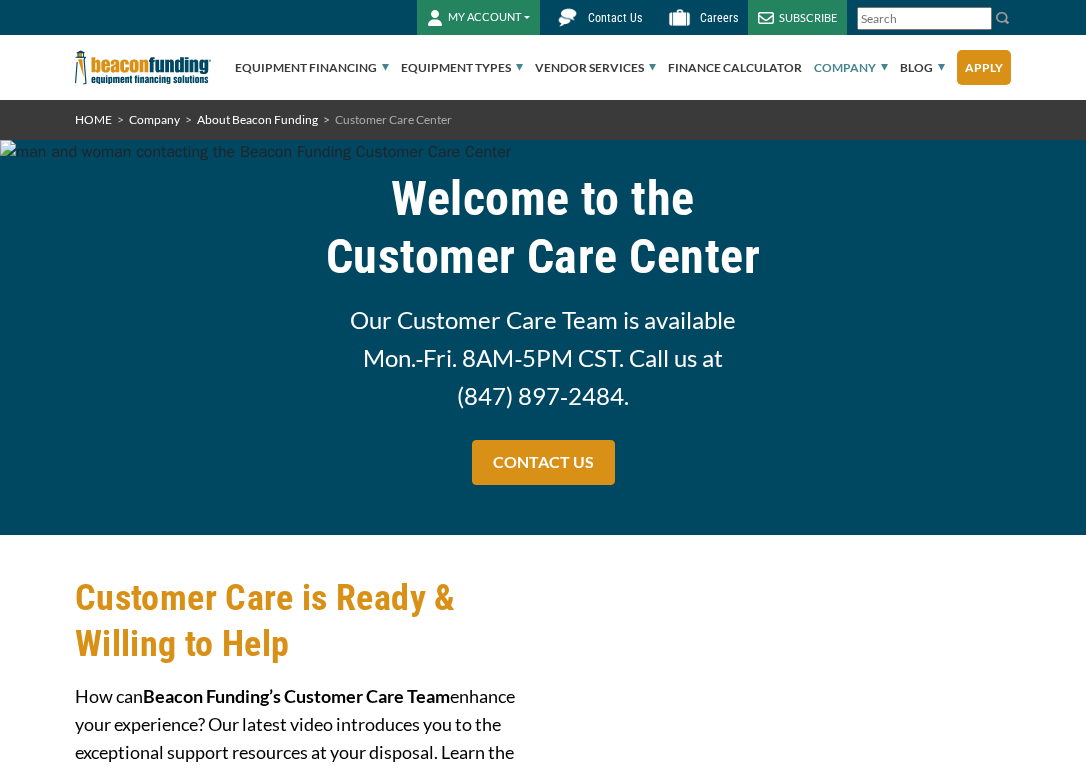 scroll, scrollTop: 0, scrollLeft: 0, axis: both 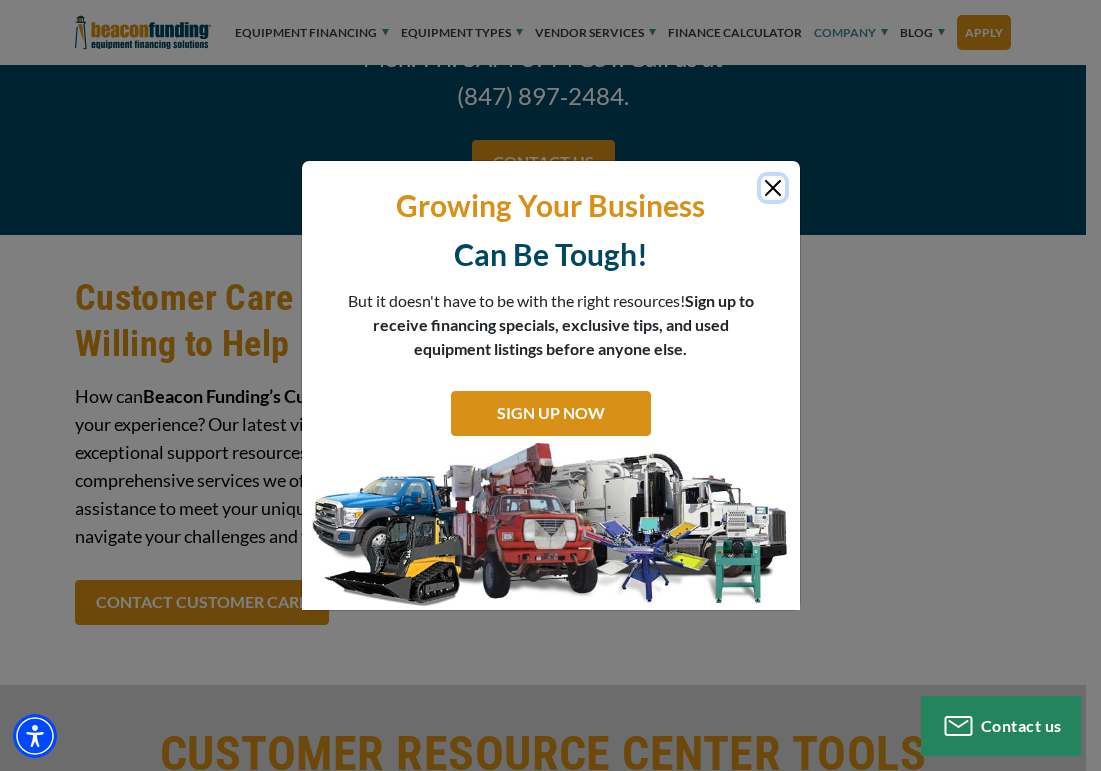 click at bounding box center (773, 188) 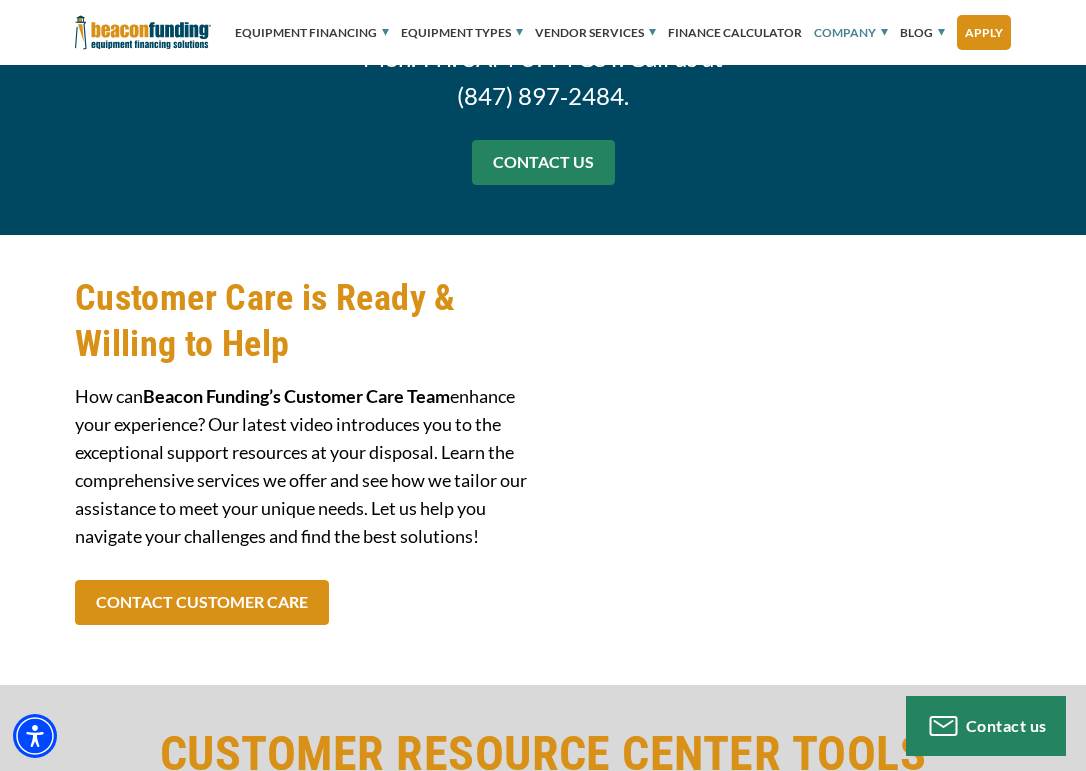 click on "CONTACT US" at bounding box center (543, 162) 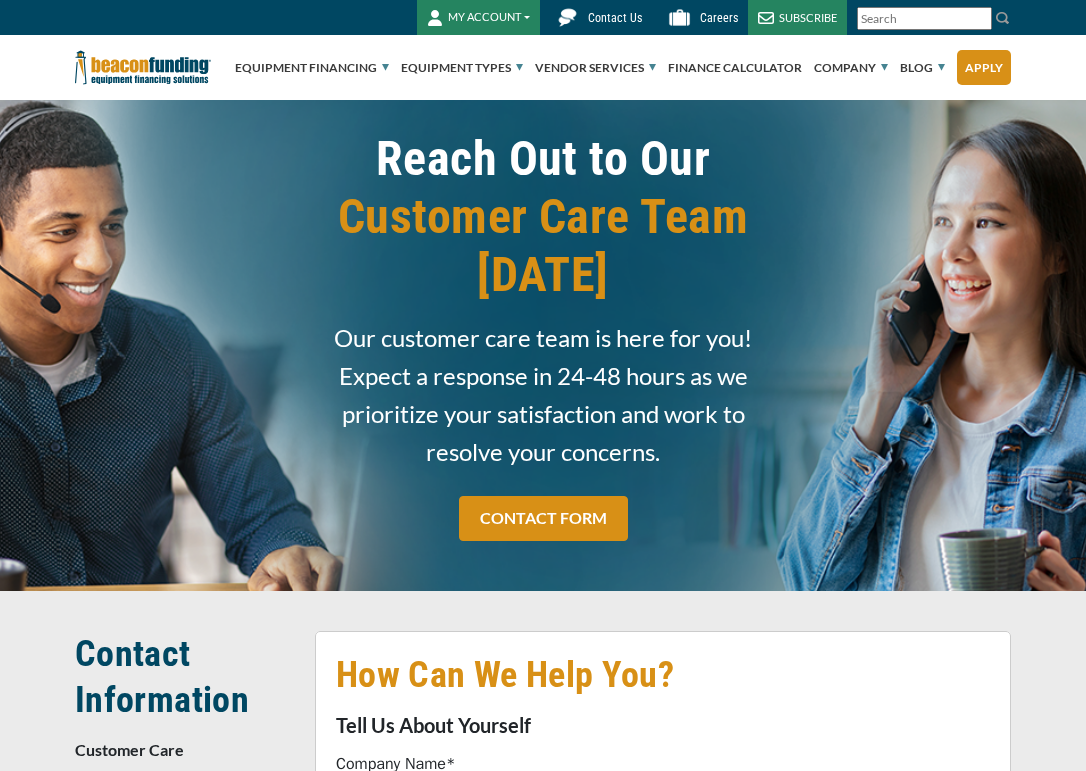 scroll, scrollTop: 0, scrollLeft: 0, axis: both 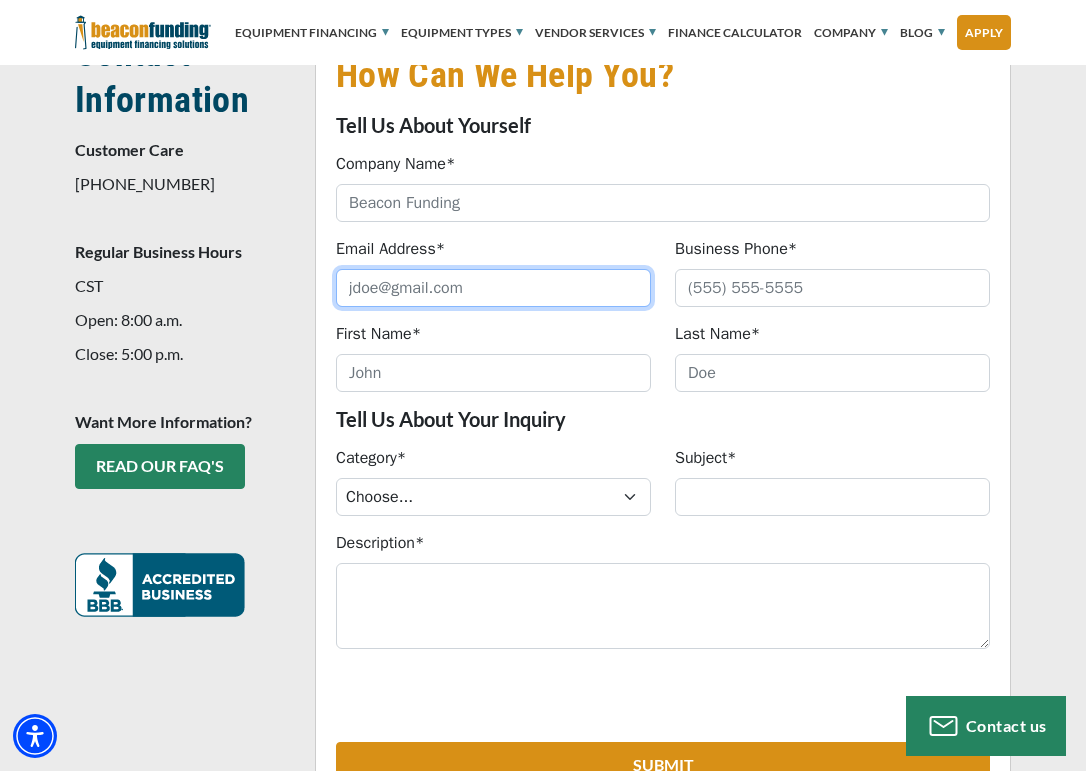 click on "Email Address*" at bounding box center [493, 288] 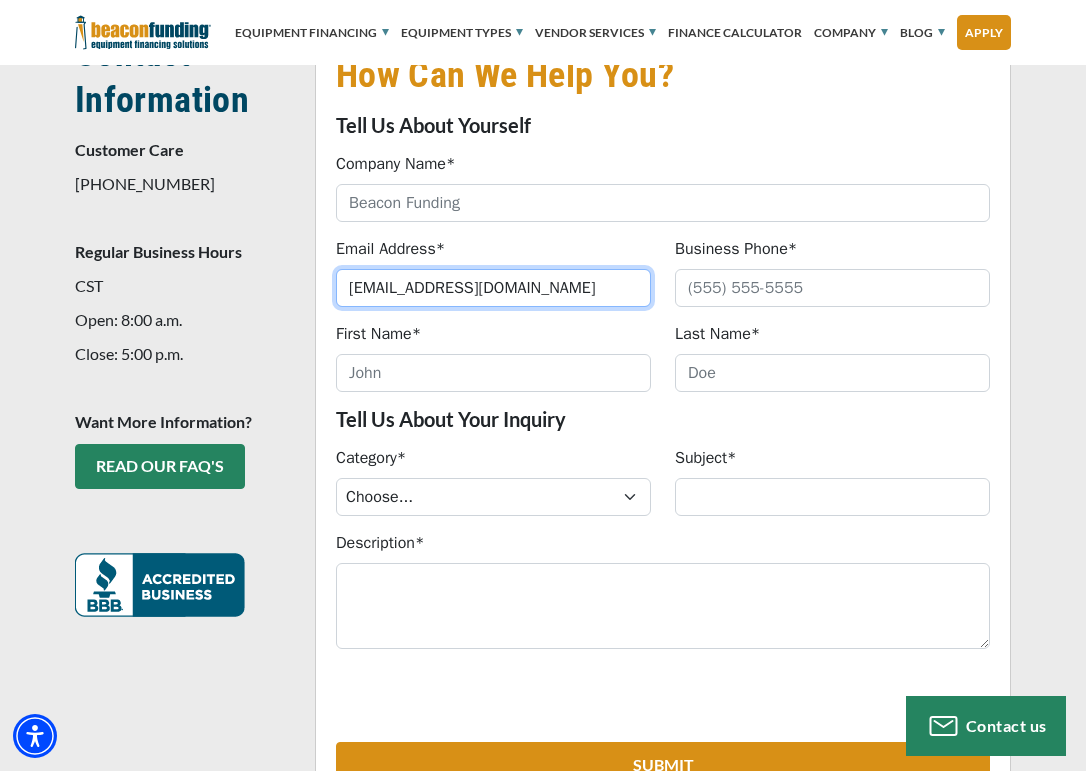 type on "hifssd@gmail.com" 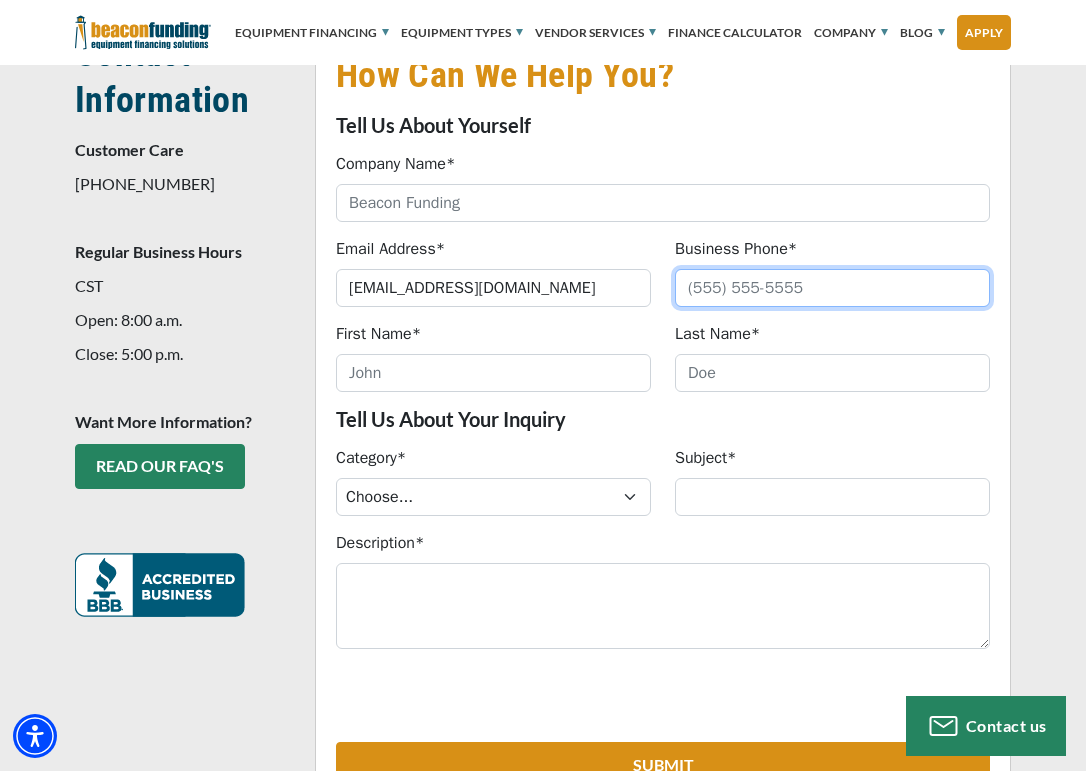 click on "Business Phone*" at bounding box center (832, 288) 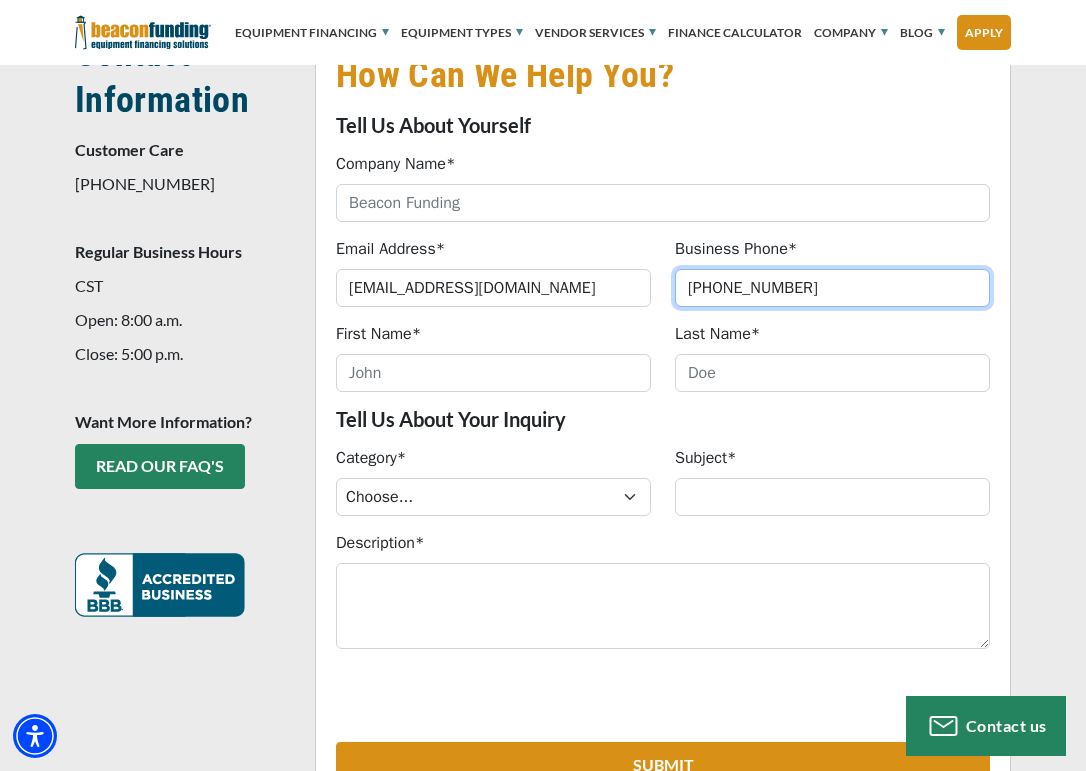 scroll, scrollTop: 300, scrollLeft: 0, axis: vertical 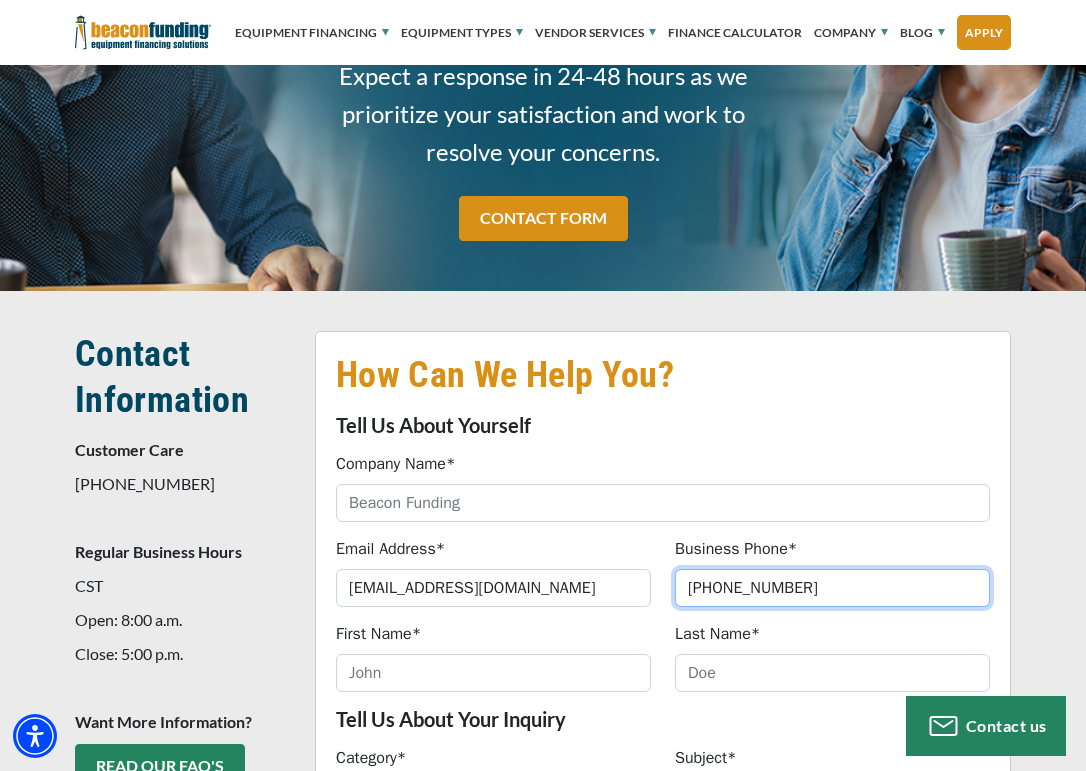 type on "(516) 301-8845" 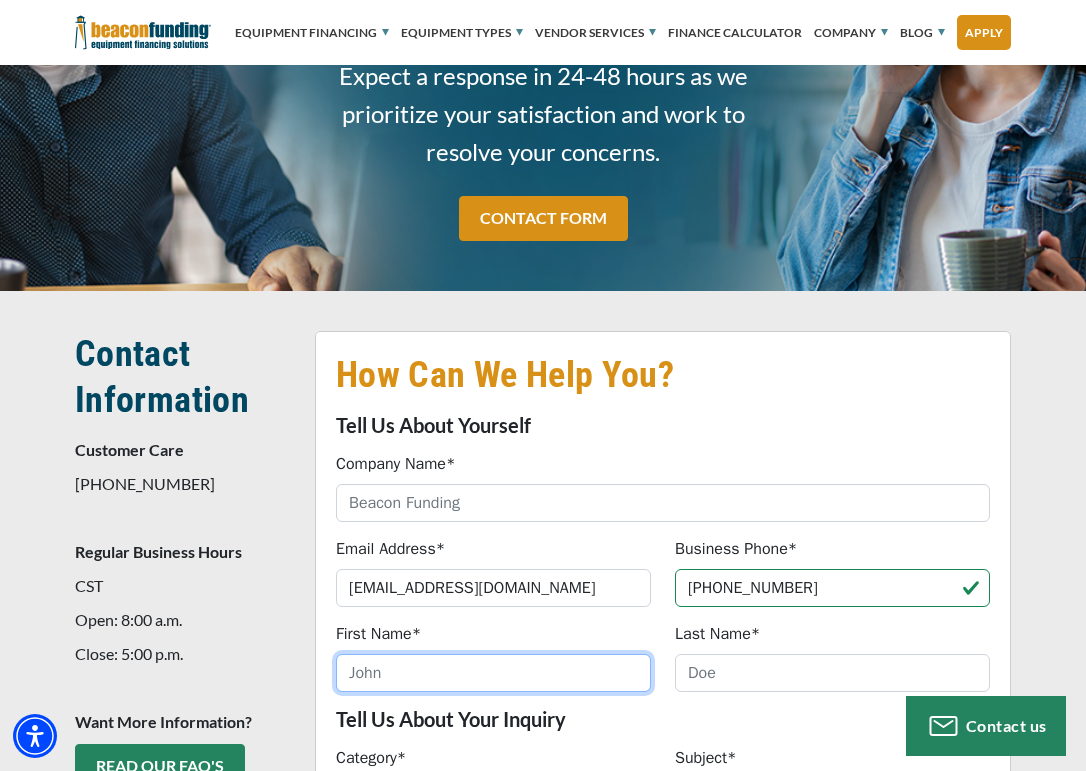 click on "First Name*" at bounding box center (493, 673) 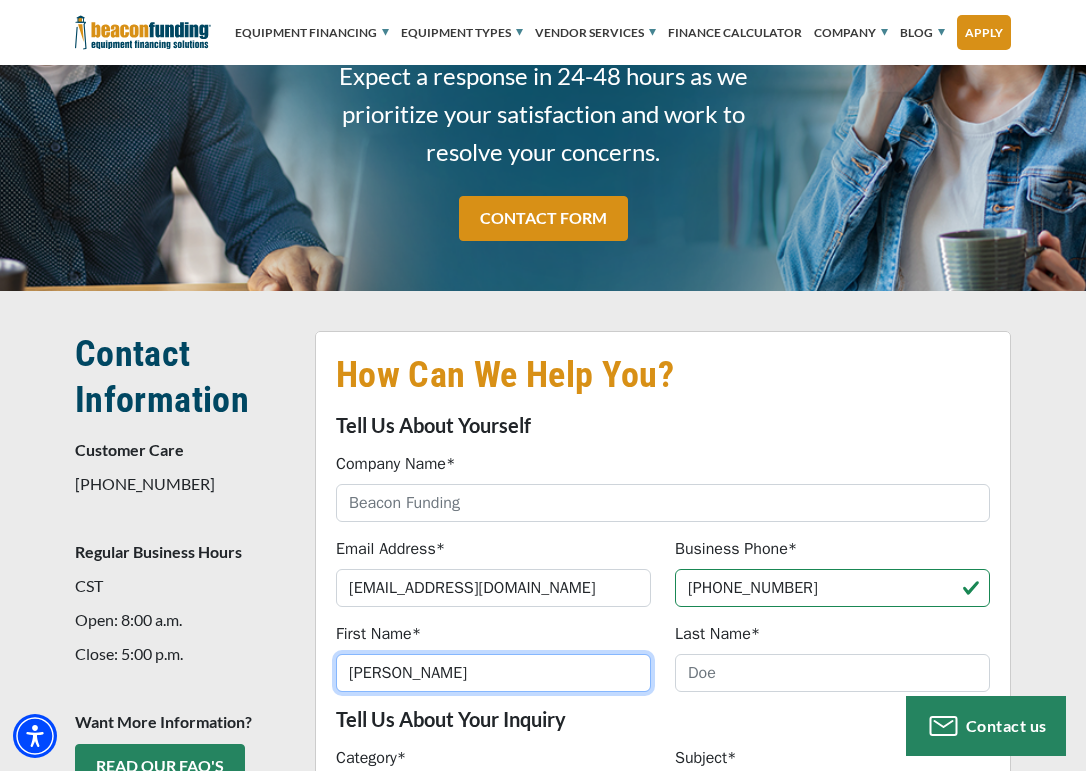 type on "[PERSON_NAME]" 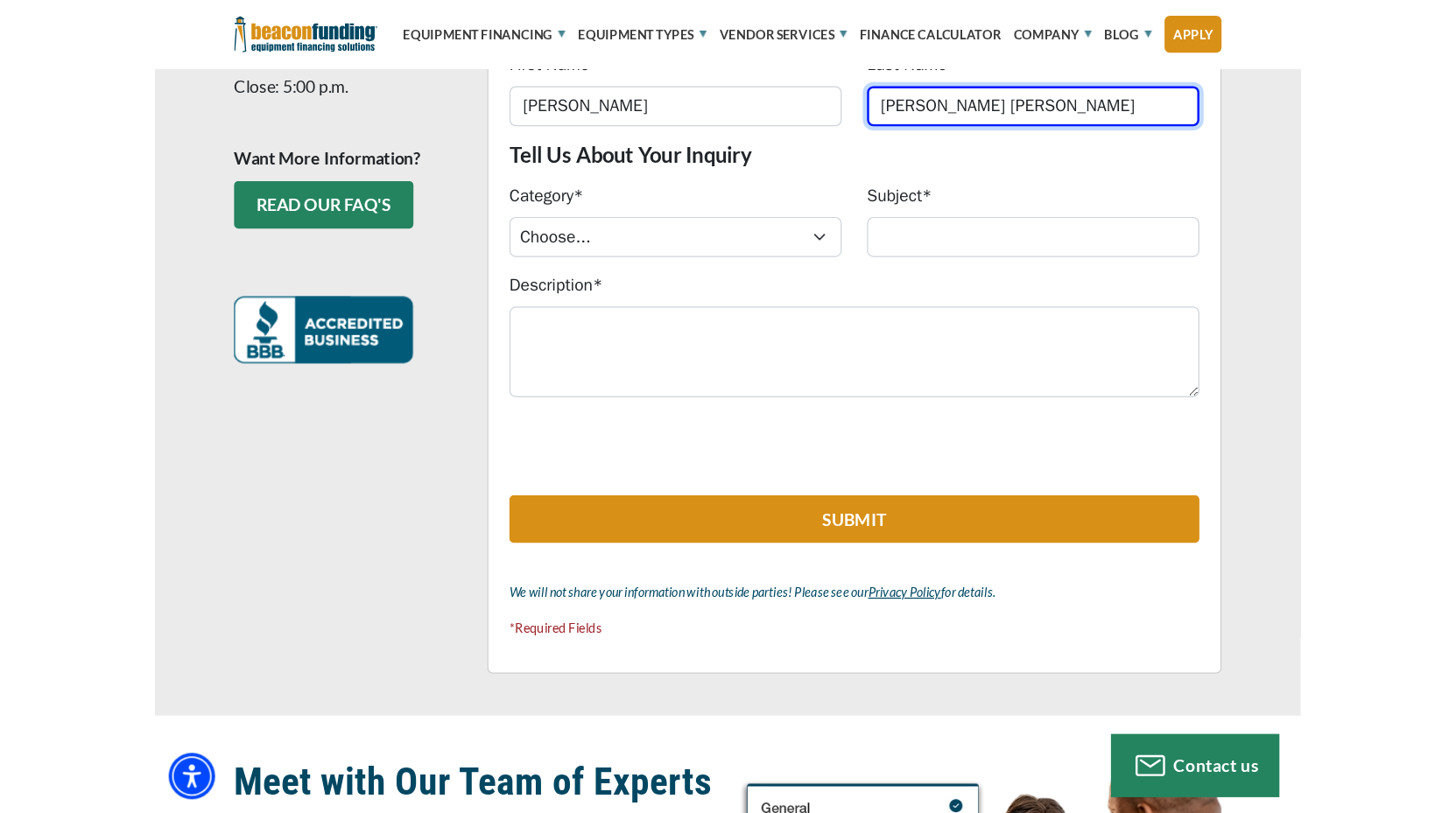scroll, scrollTop: 788, scrollLeft: 0, axis: vertical 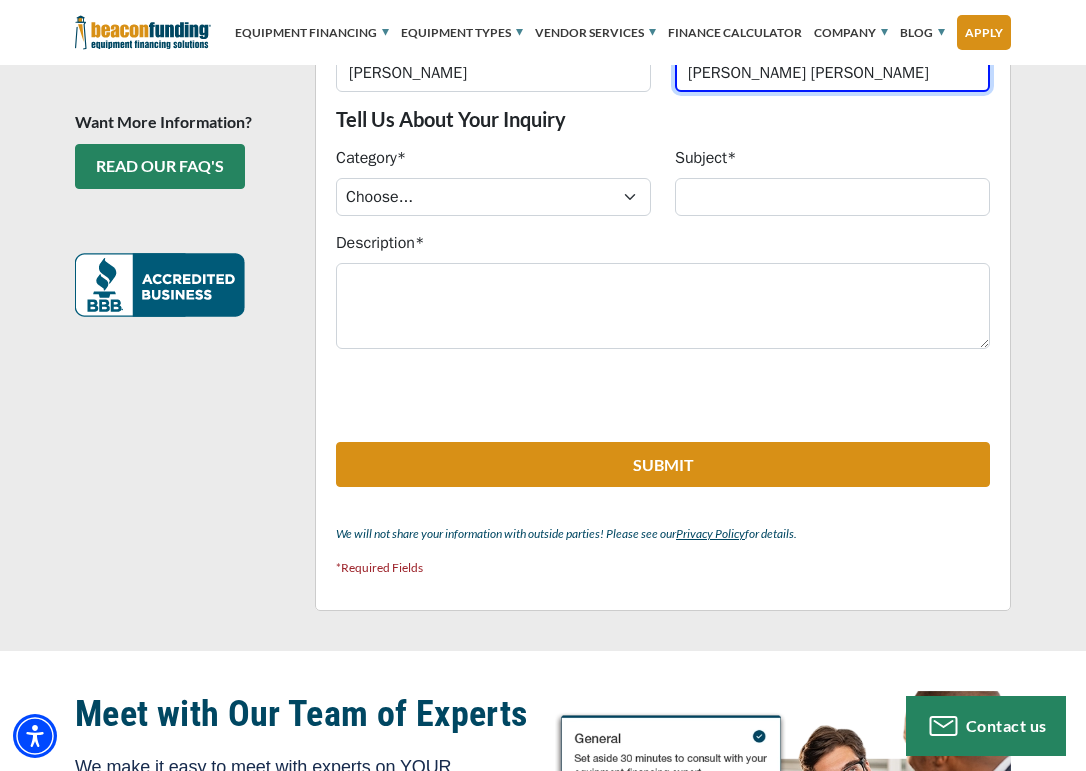type on "Patterson Bey" 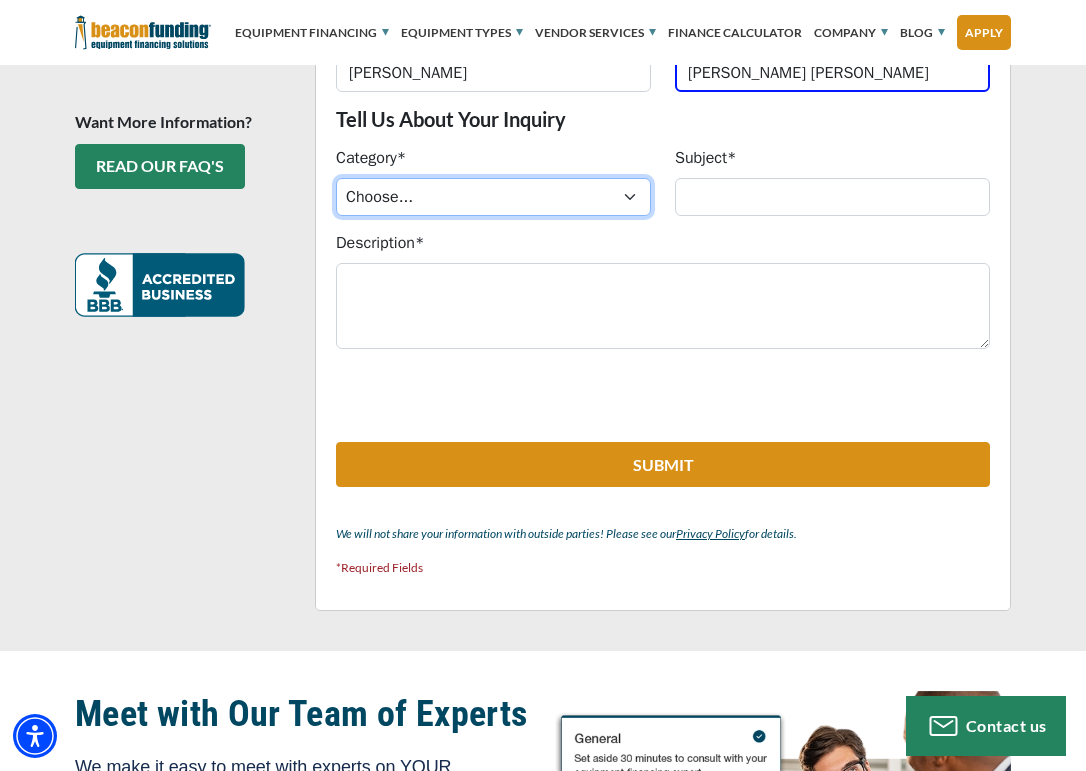 click on "Choose...
ACH Change Request
Balance
Billing
Customer Portal Access
Document Request
Feedback
GPS
HR Inquiry
Insurance
Other Inquiries
Partner Inquiry
Payoff
Sales Inquiry
Tax
Technical Issues
Vehicle Title" at bounding box center [493, 197] 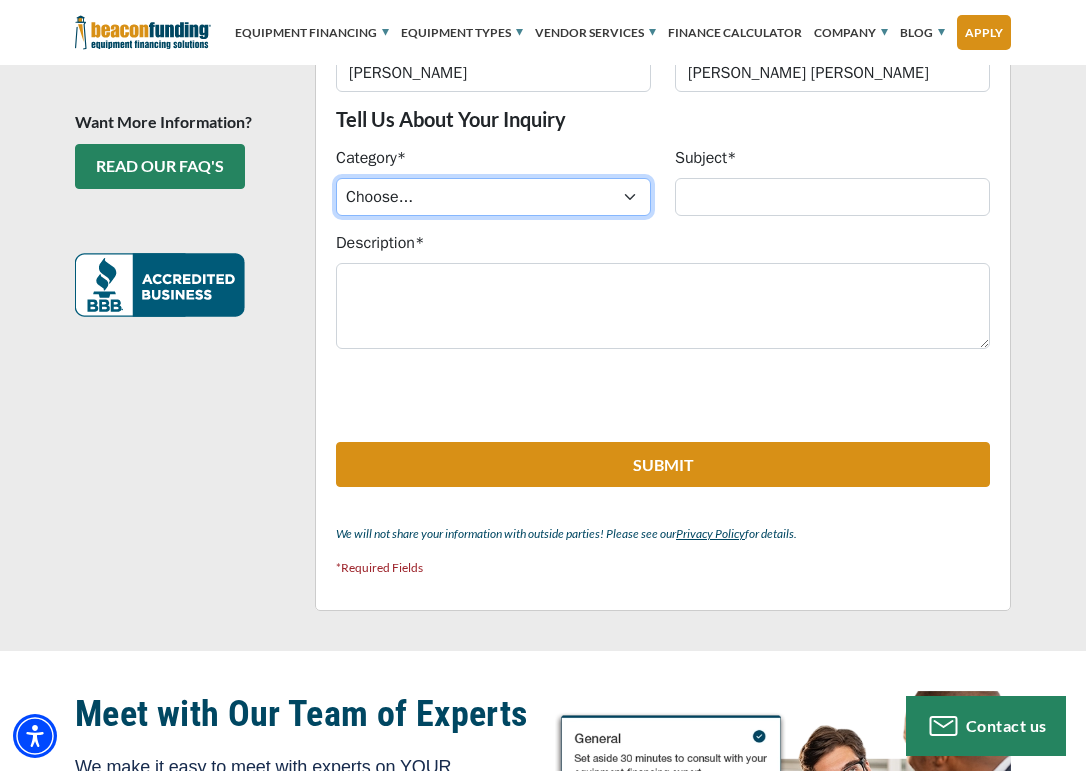 select on "7a508e63-b3d2-ef11-8eea-6045bdef174d" 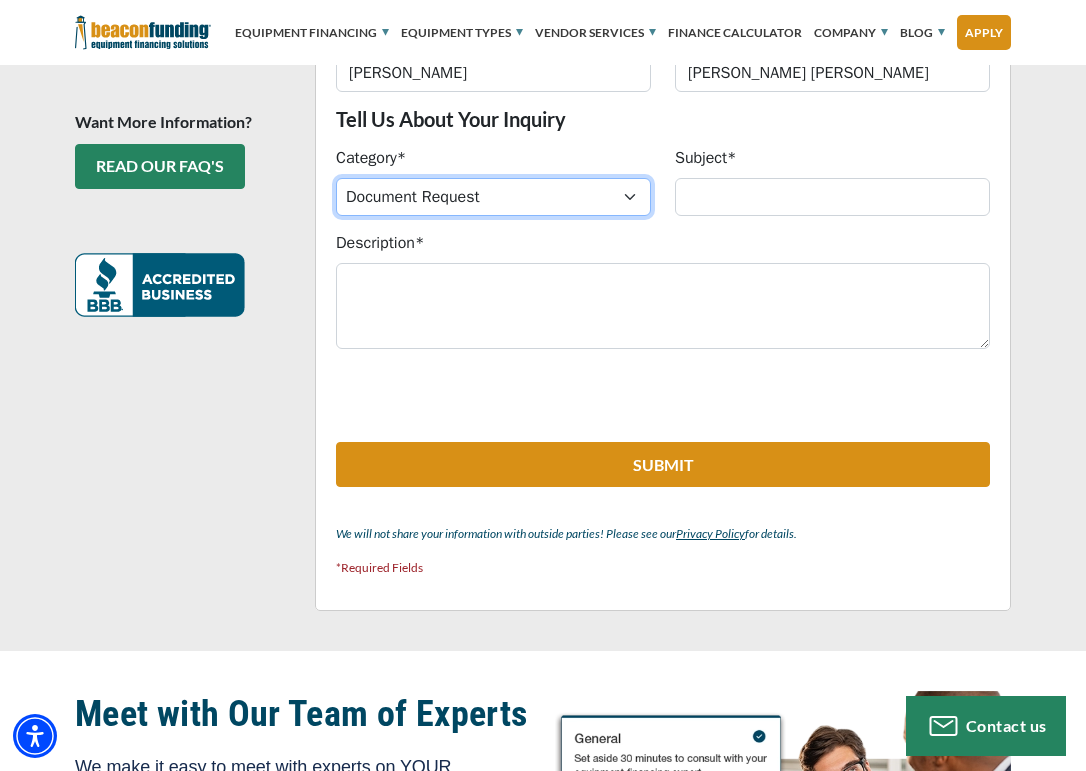 click on "Choose...
ACH Change Request
Balance
Billing
Customer Portal Access
Document Request
Feedback
GPS
HR Inquiry
Insurance
Other Inquiries
Partner Inquiry
Payoff
Sales Inquiry
Tax
Technical Issues
Vehicle Title" at bounding box center [493, 197] 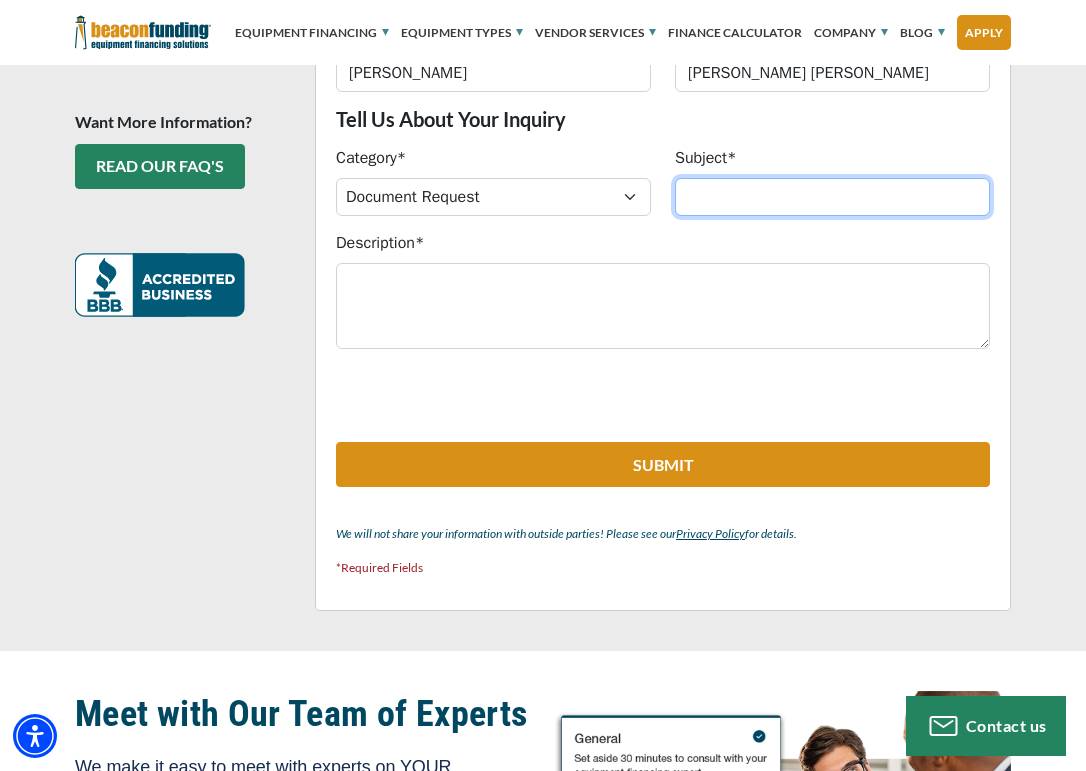 click on "Subject*" at bounding box center (832, 197) 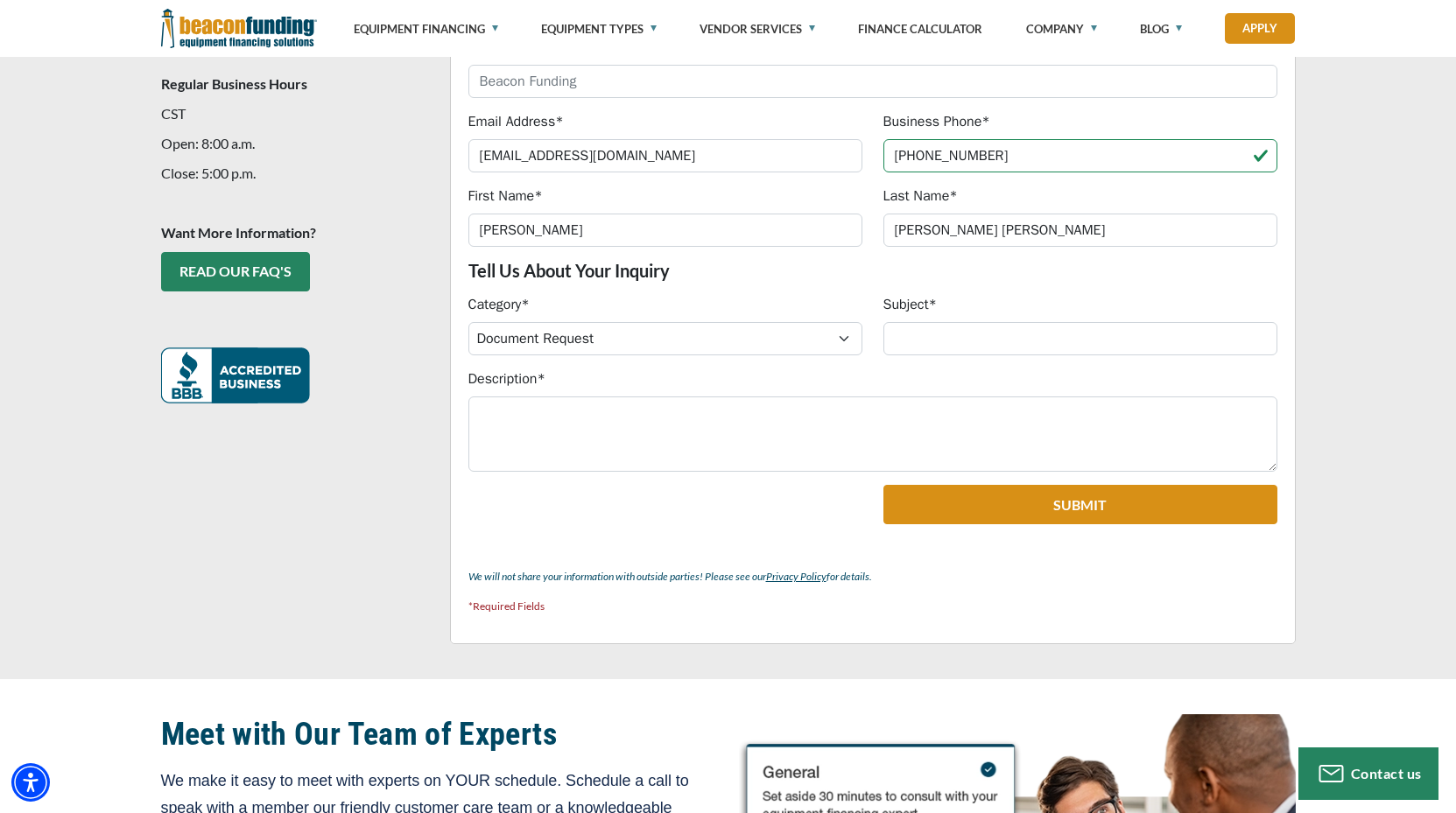scroll, scrollTop: 525, scrollLeft: 0, axis: vertical 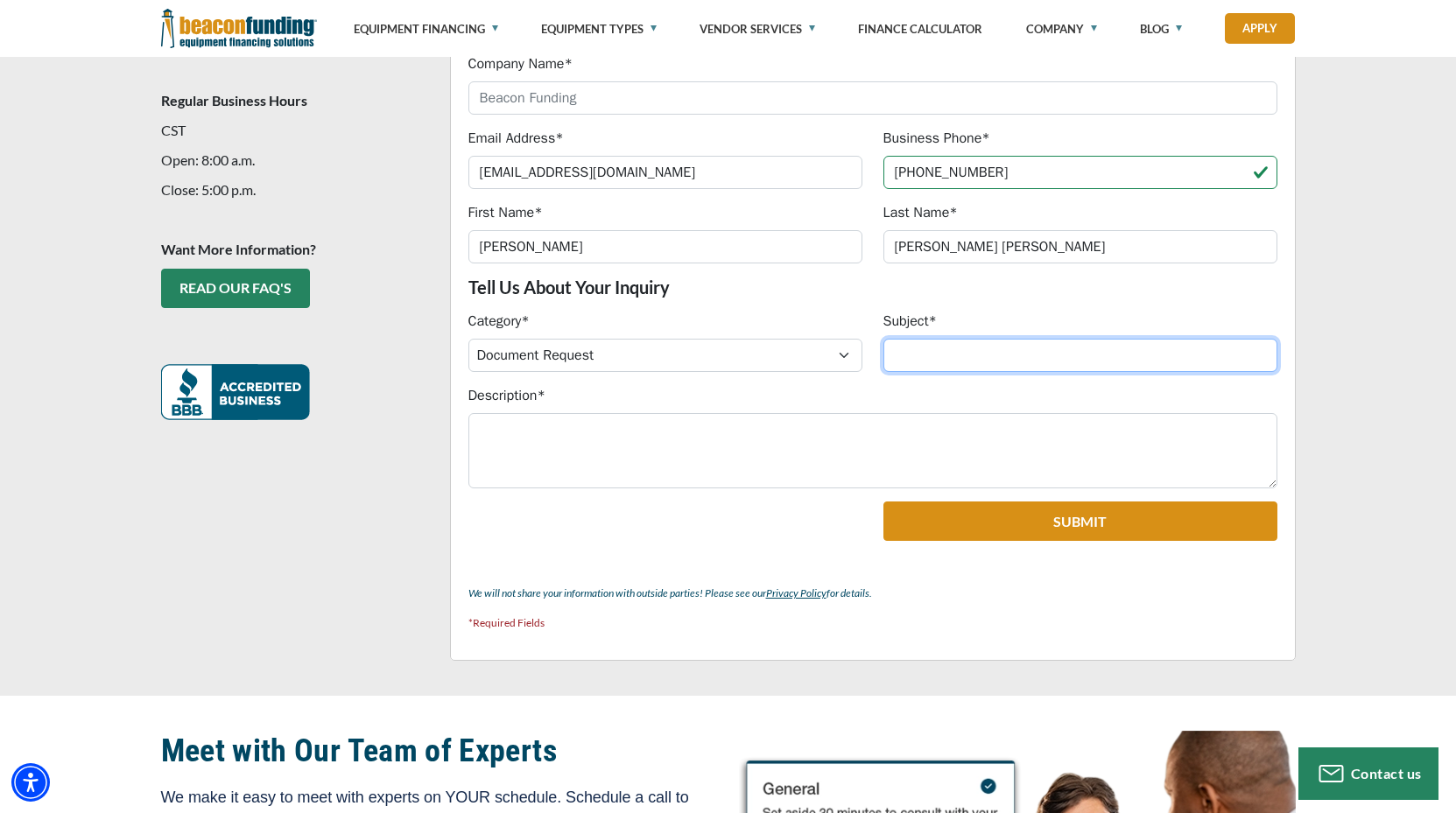 click on "Subject*" at bounding box center (1080, 355) 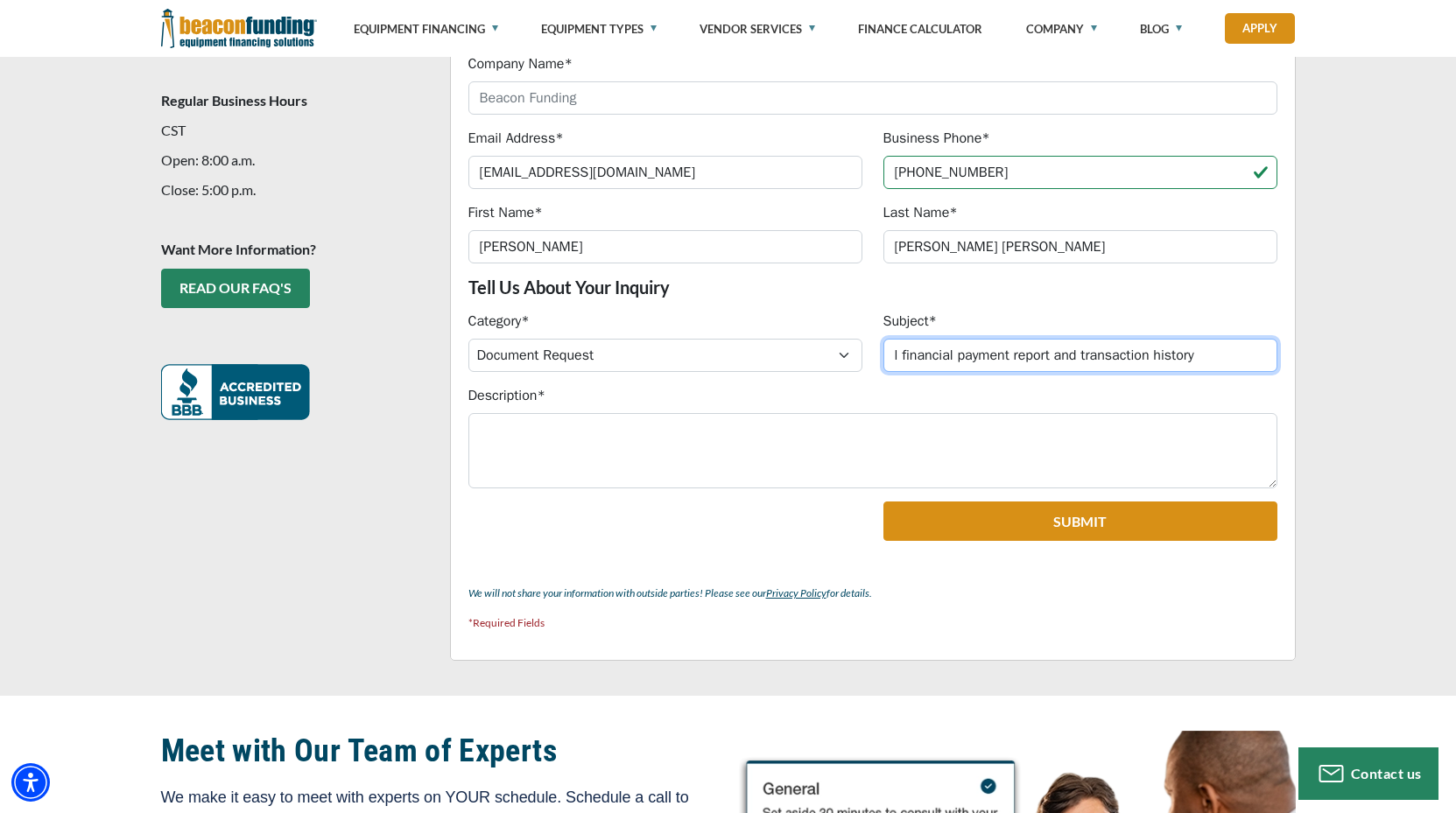 drag, startPoint x: 900, startPoint y: 353, endPoint x: 855, endPoint y: 352, distance: 45.01111 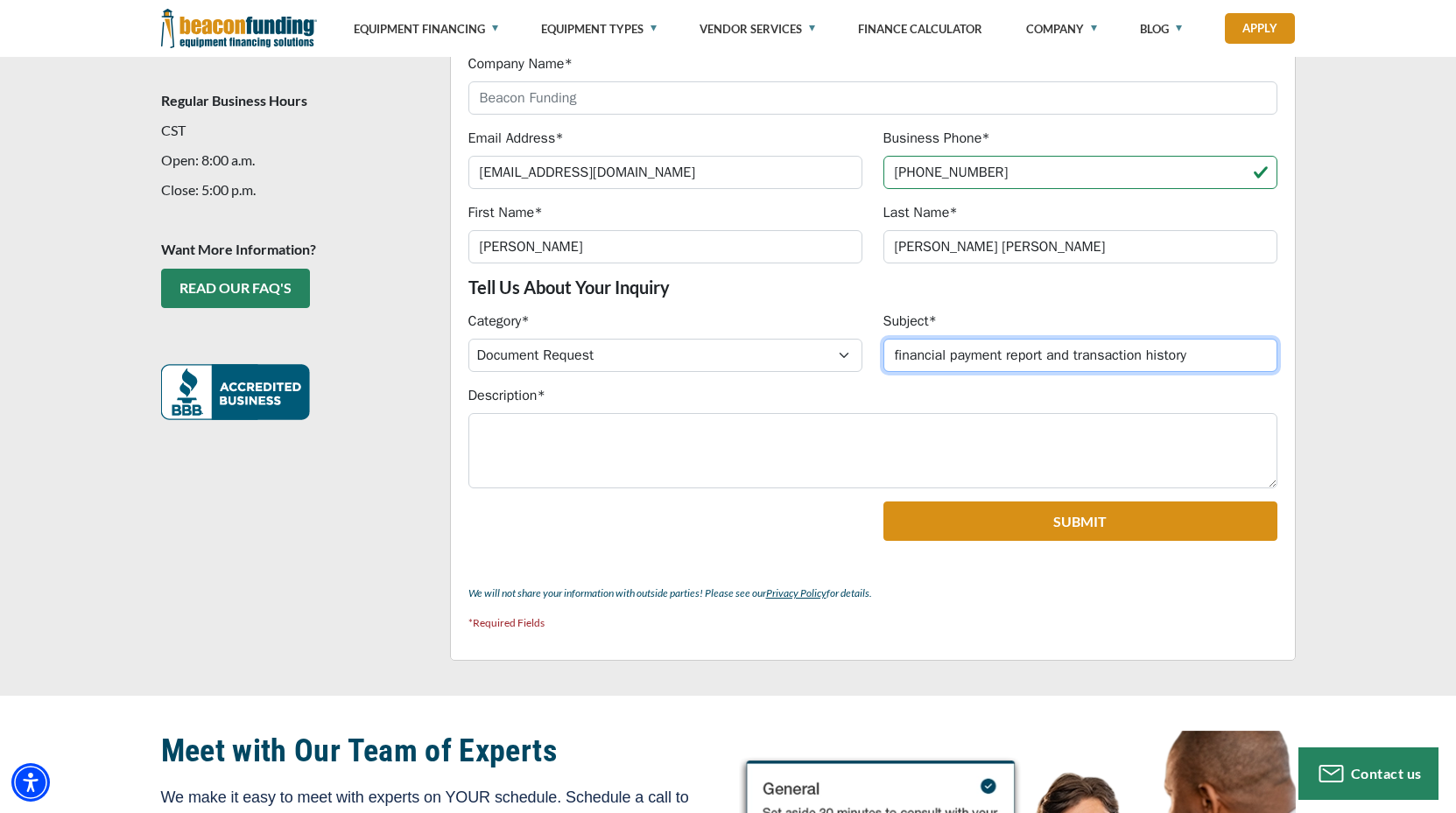 type on "financial payment report and transaction history" 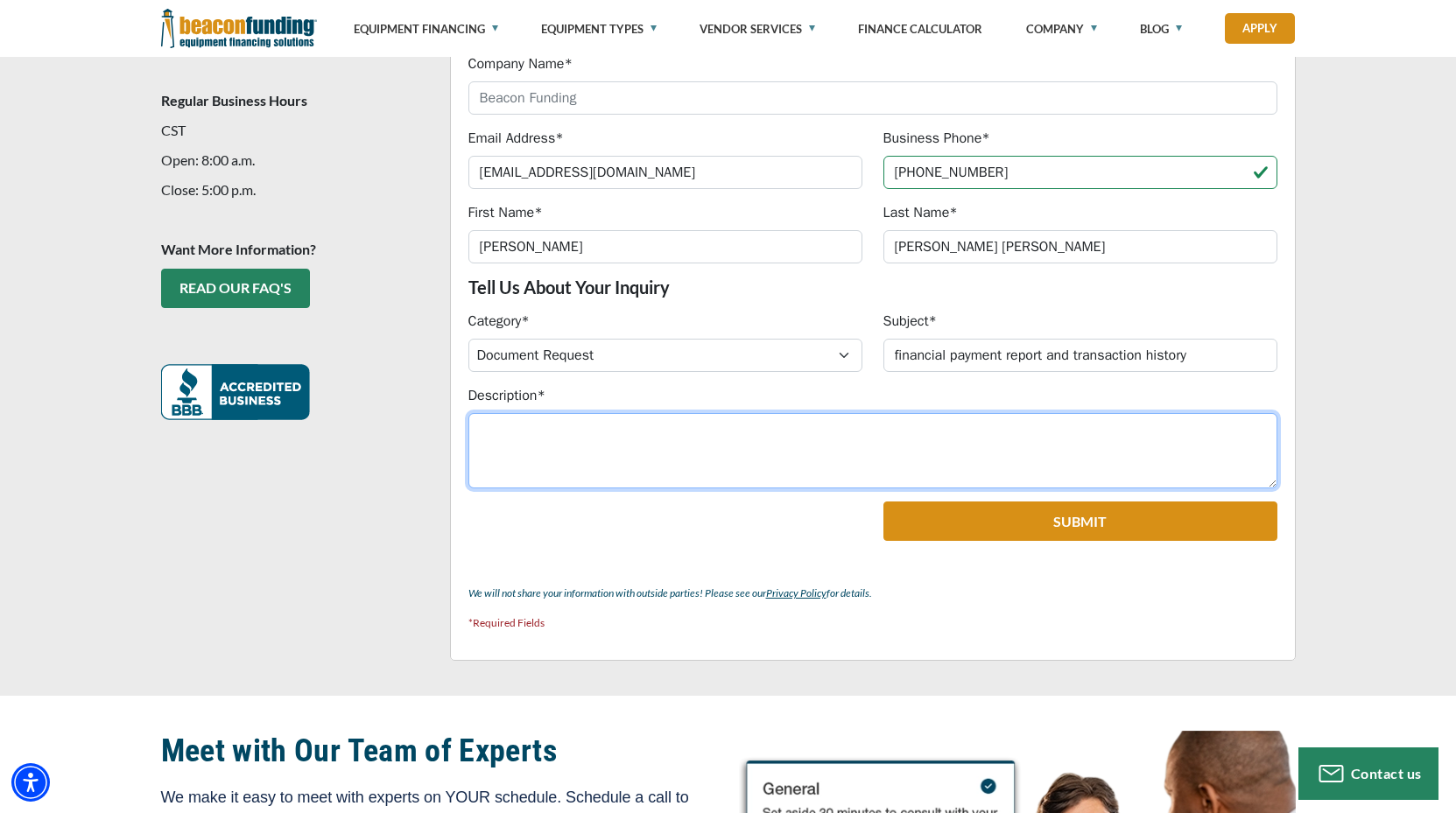 click on "Description*" at bounding box center [873, 451] 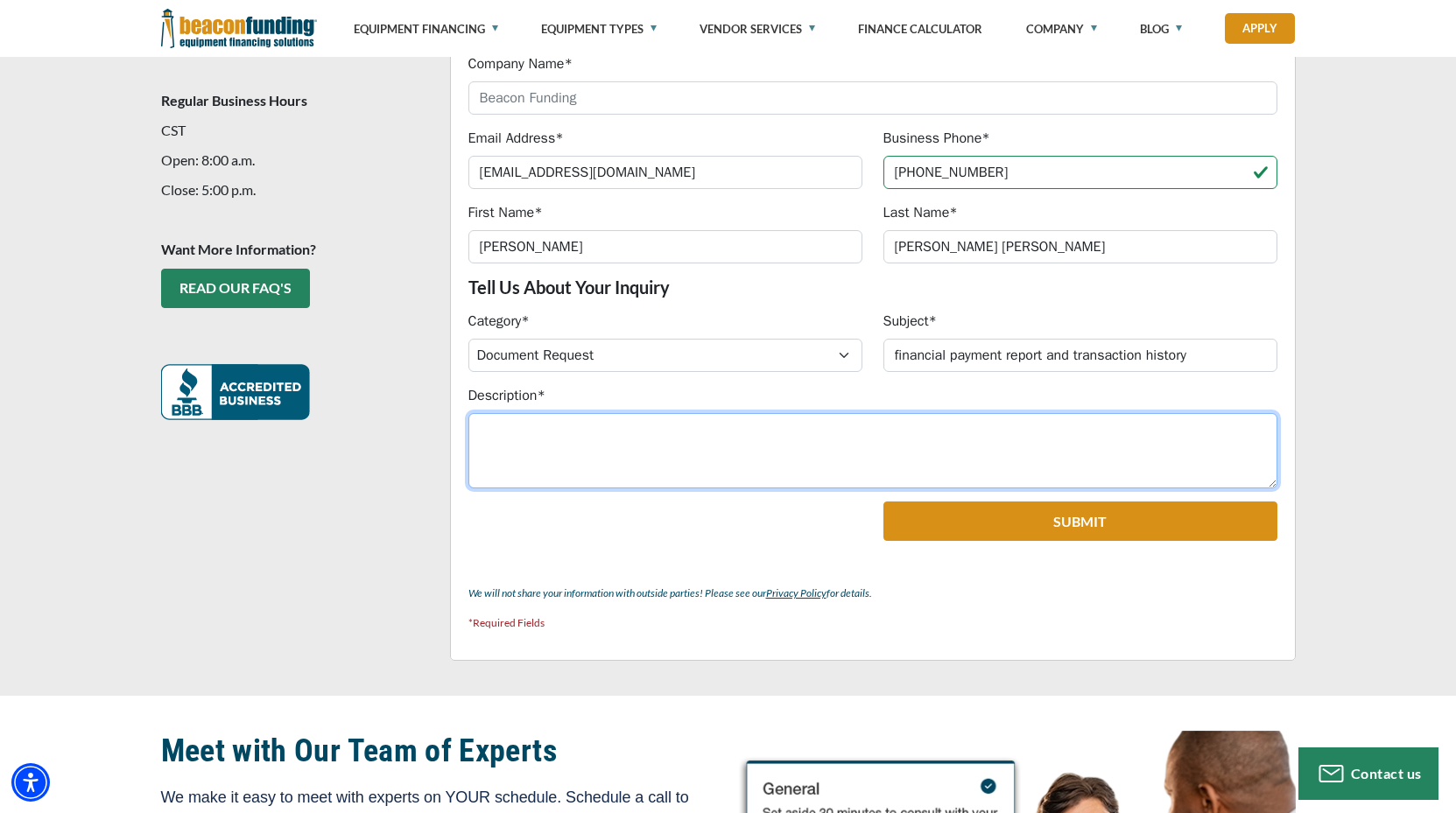 click on "Description*" at bounding box center (873, 451) 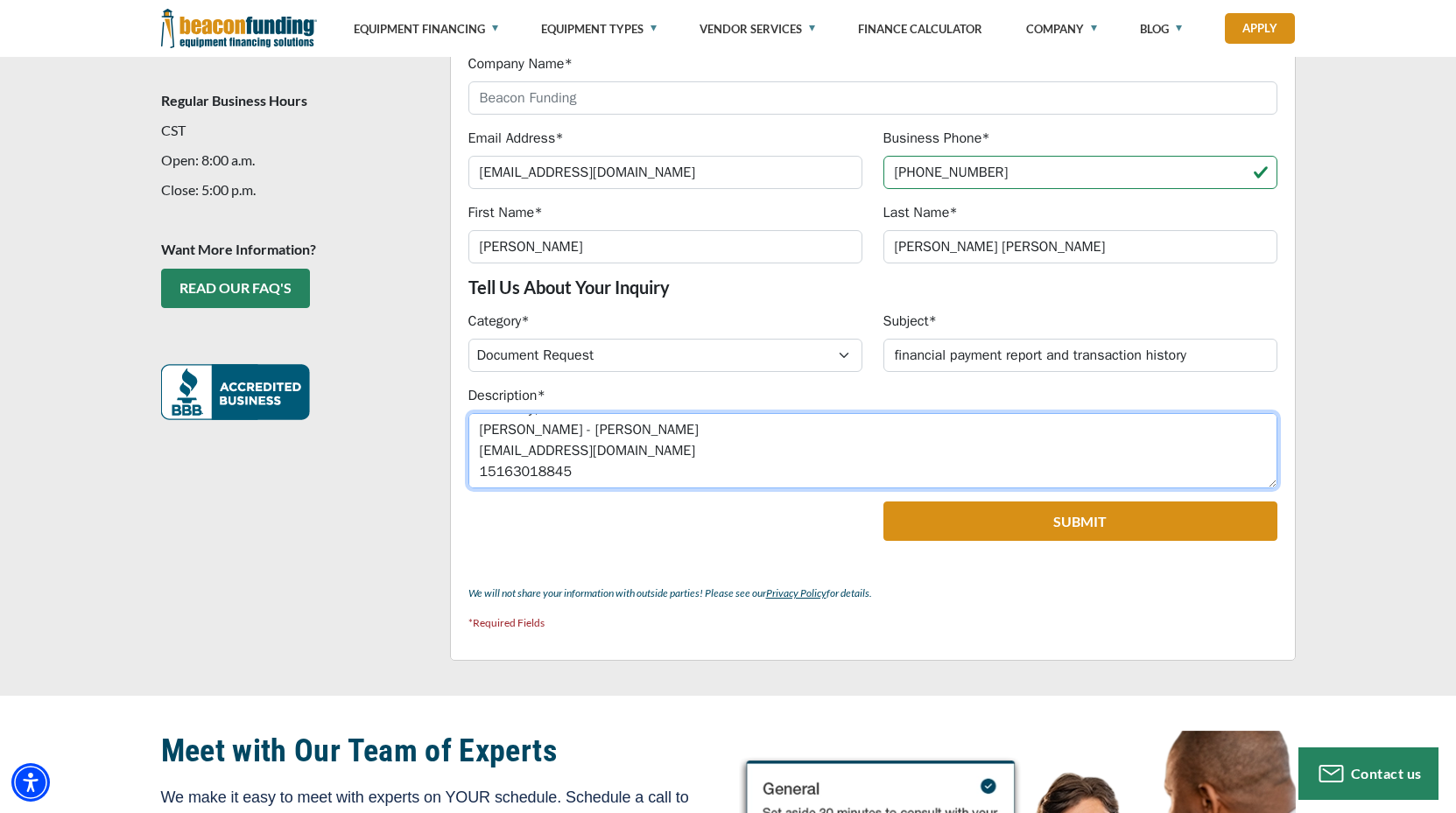 scroll, scrollTop: 116, scrollLeft: 0, axis: vertical 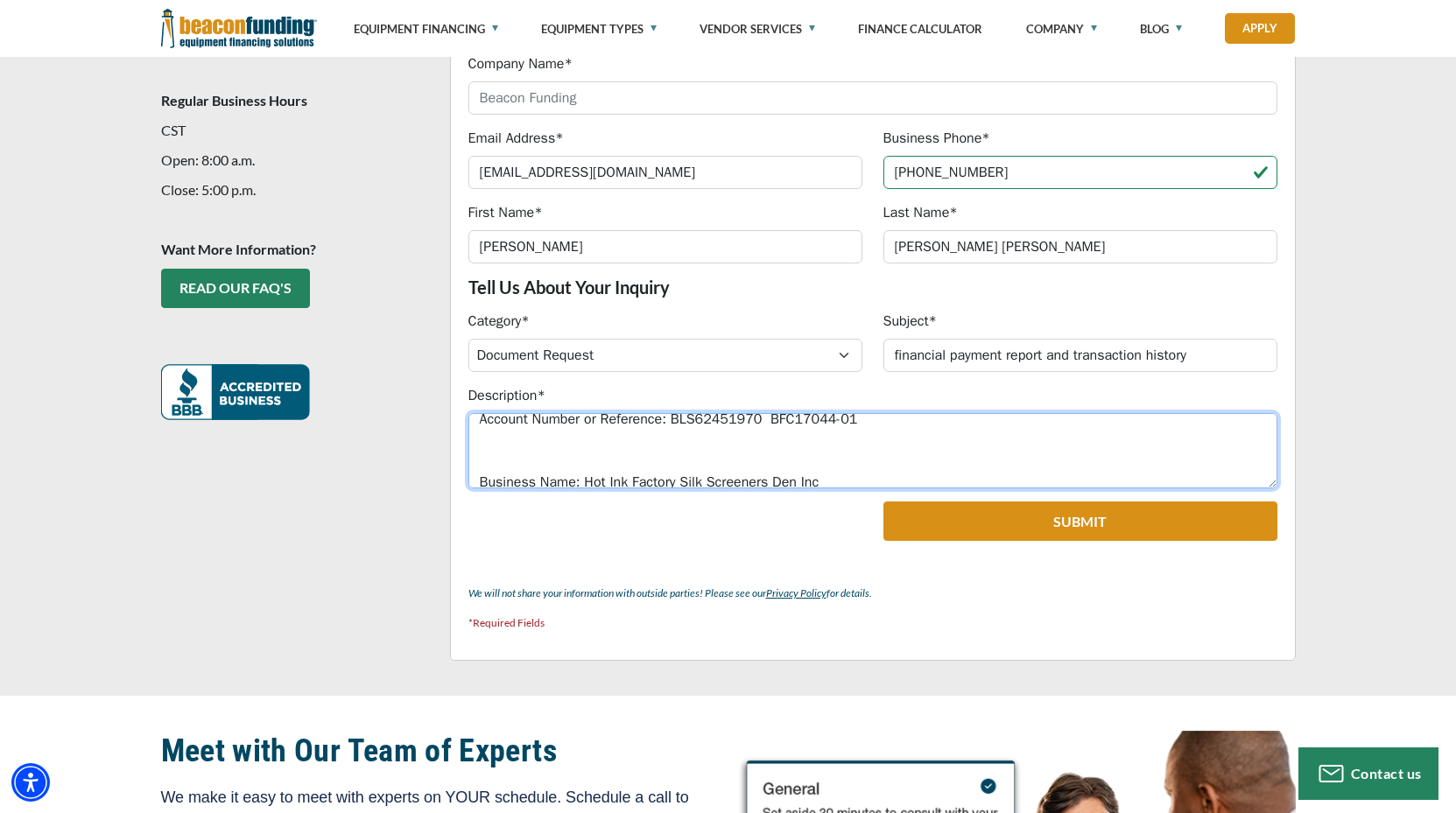 click on "Dear Beacon Funding Customer Service,
I hope this message finds you well. I am reaching out to formally request a full financial payment report and transaction history related to the equipment financing agreement under the following details:
Account Number or Reference: BLS62451970  BFC17044-01
Business Name: Hot Ink Factory Silk Screeners Den Inc
Agreement Period: around 1/21 to 4/24
Please let me know if you require any additional information, forms, or verification to process this request. I would prefer to receive the report in PDF format via email, if possible.
Thank you for your time and assistance.
Sincerely,
Sean Patterson - Bey
hifssd@gmail.com
15163018845" at bounding box center (873, 451) 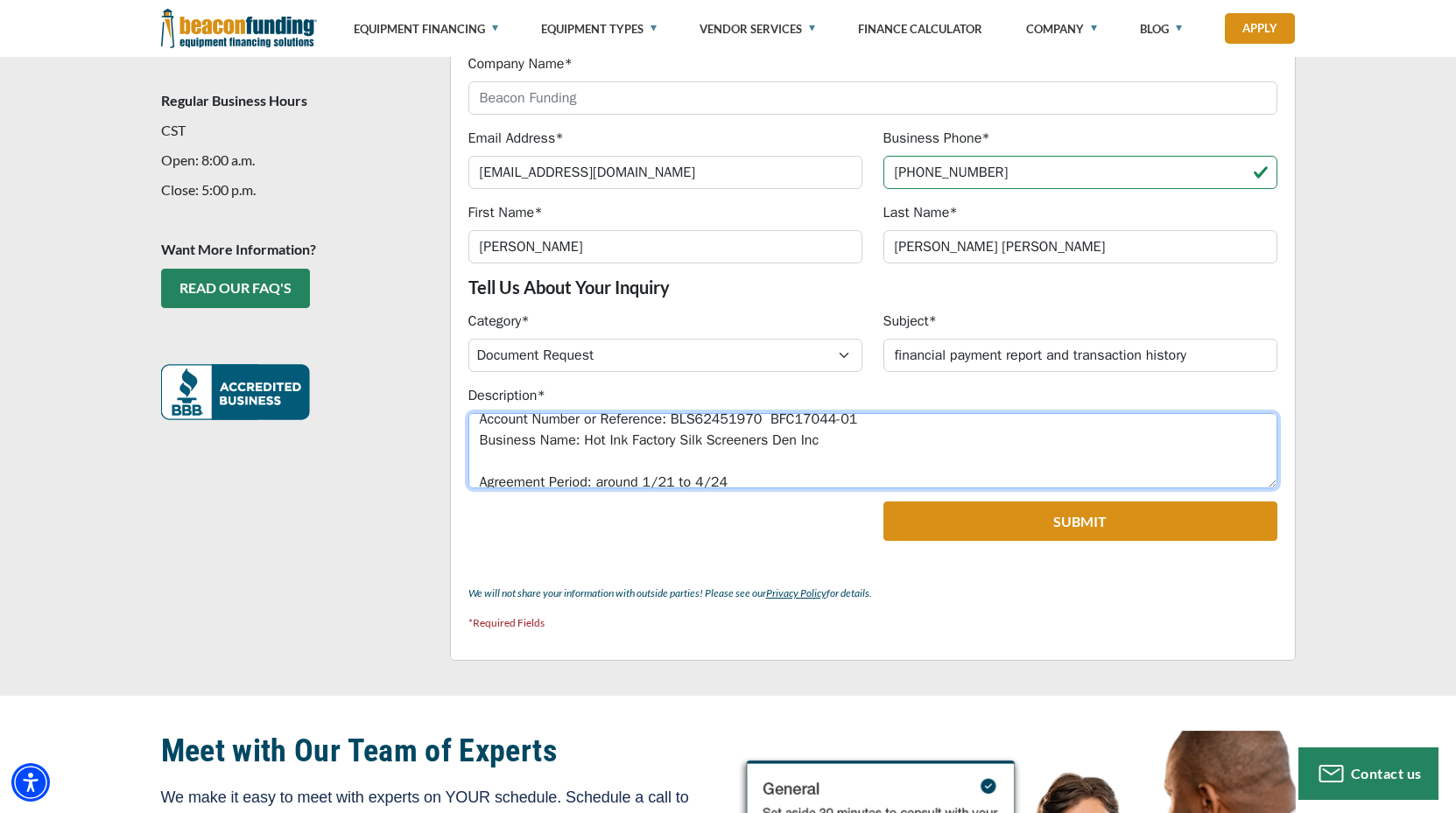 click on "Dear Beacon Funding Customer Service,
I hope this message finds you well. I am reaching out to formally request a full financial payment report and transaction history related to the equipment financing agreement under the following details:
Account Number or Reference: BLS62451970  BFC17044-01
Business Name: Hot Ink Factory Silk Screeners Den Inc
Agreement Period: around 1/21 to 4/24
Please let me know if you require any additional information, forms, or verification to process this request. I would prefer to receive the report in PDF format via email, if possible.
Thank you for your time and assistance.
Sincerely,
Sean Patterson - Bey
hifssd@gmail.com
15163018845" at bounding box center [873, 451] 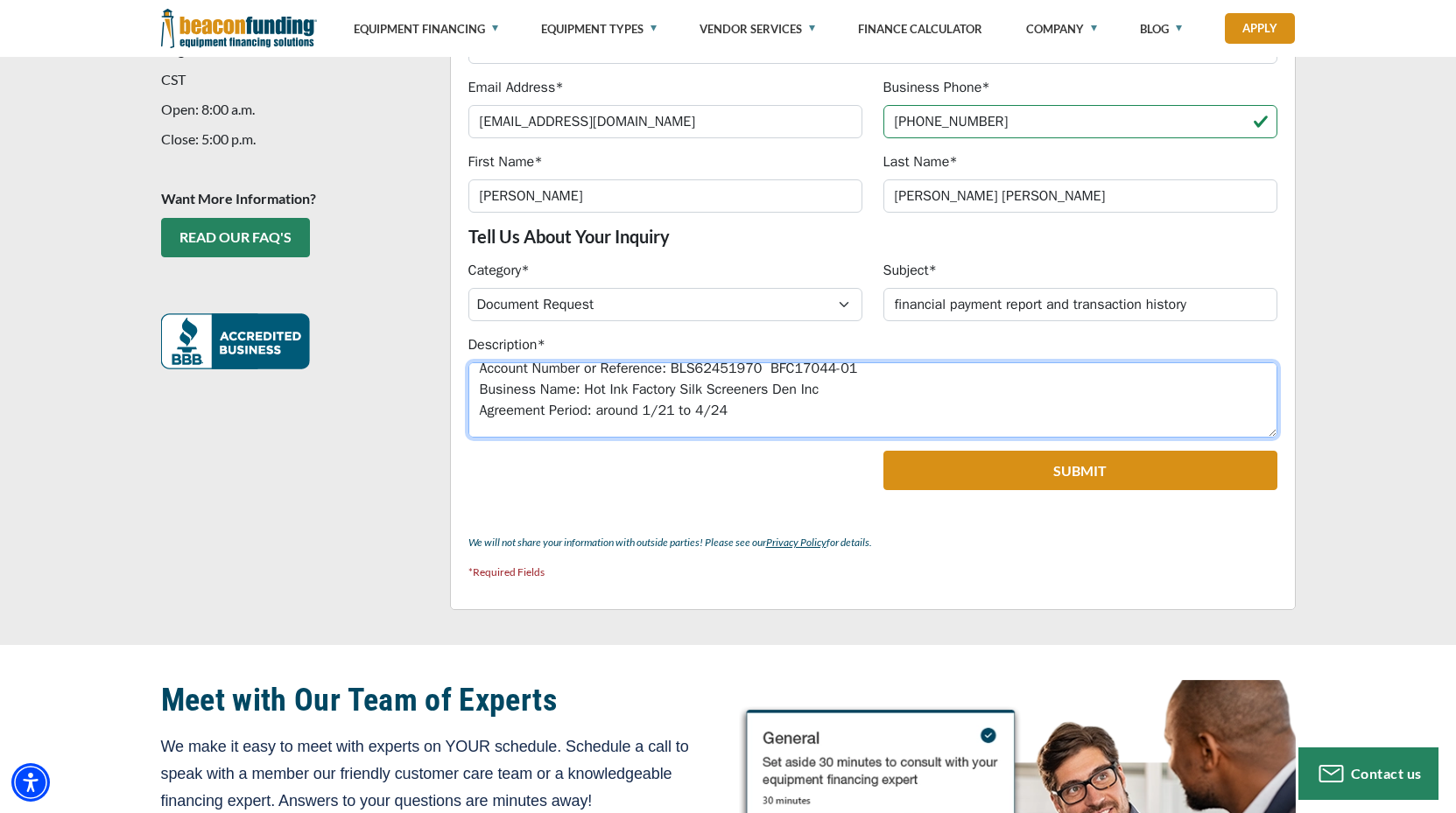 scroll, scrollTop: 525, scrollLeft: 0, axis: vertical 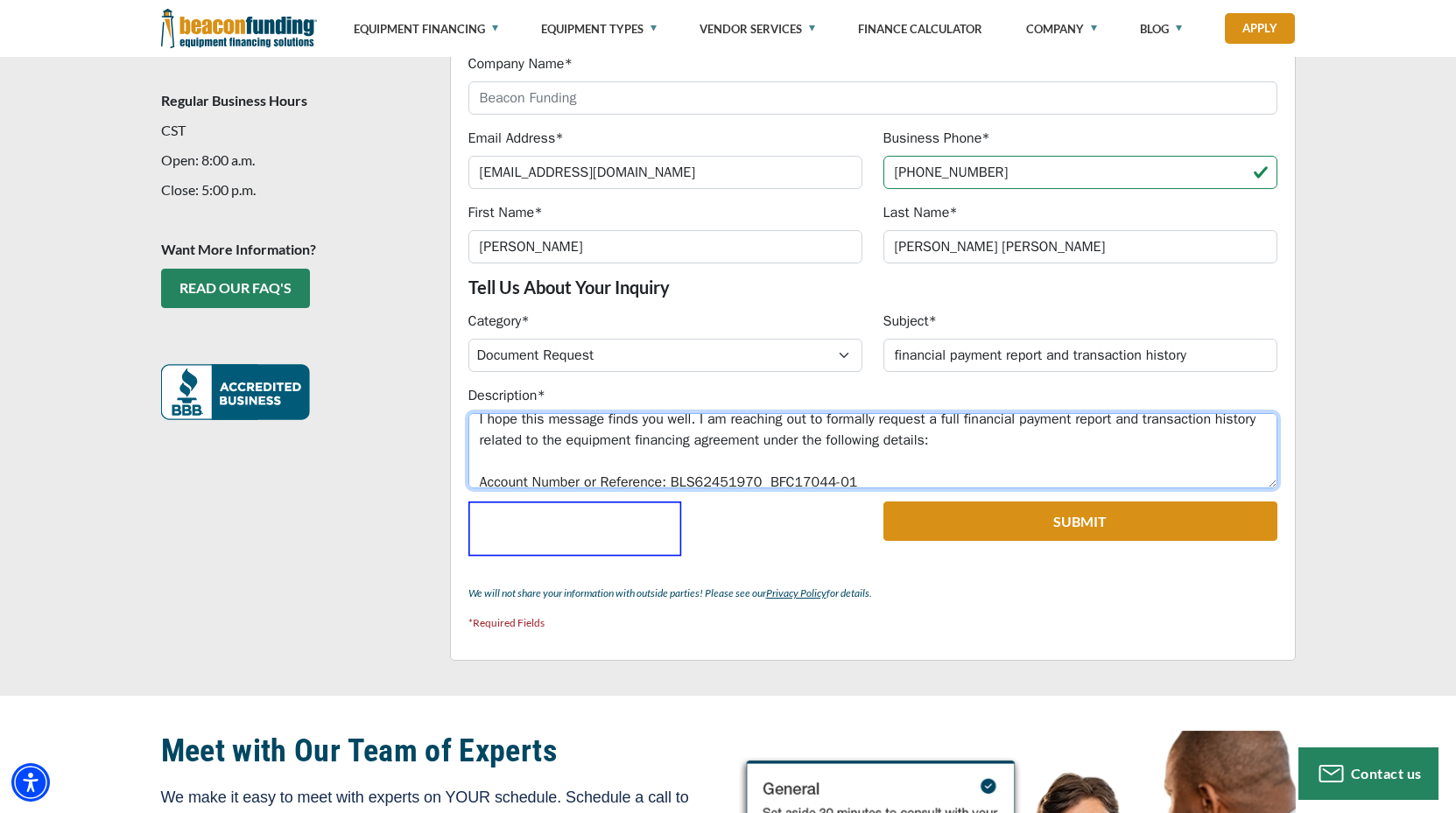 click on "Dear Beacon Funding Customer Service,
I hope this message finds you well. I am reaching out to formally request a full financial payment report and transaction history related to the equipment financing agreement under the following details:
Account Number or Reference: BLS62451970  BFC17044-01
Business Name: Hot Ink Factory Silk Screeners Den Inc
Agreement Period: around 1/21 to 4/24
Please let me know if you require any additional information, forms, or verification to process this request. I would prefer to receive the report in PDF format via email, if possible.
Thank you for your time and assistance.
Sincerely,
Sean Patterson - Bey
hifssd@gmail.com
15163018845" at bounding box center [873, 451] 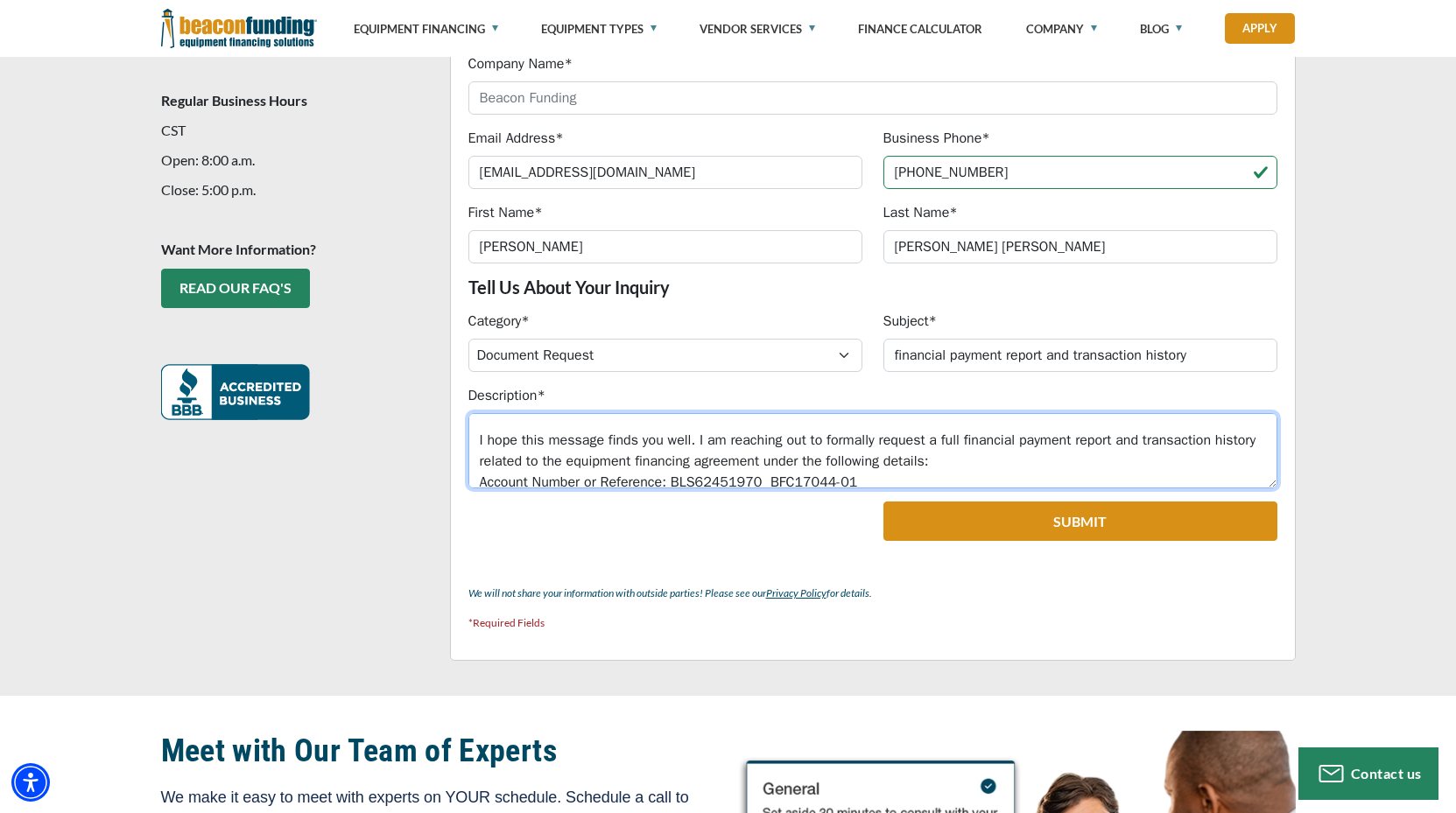 scroll, scrollTop: 294, scrollLeft: 0, axis: vertical 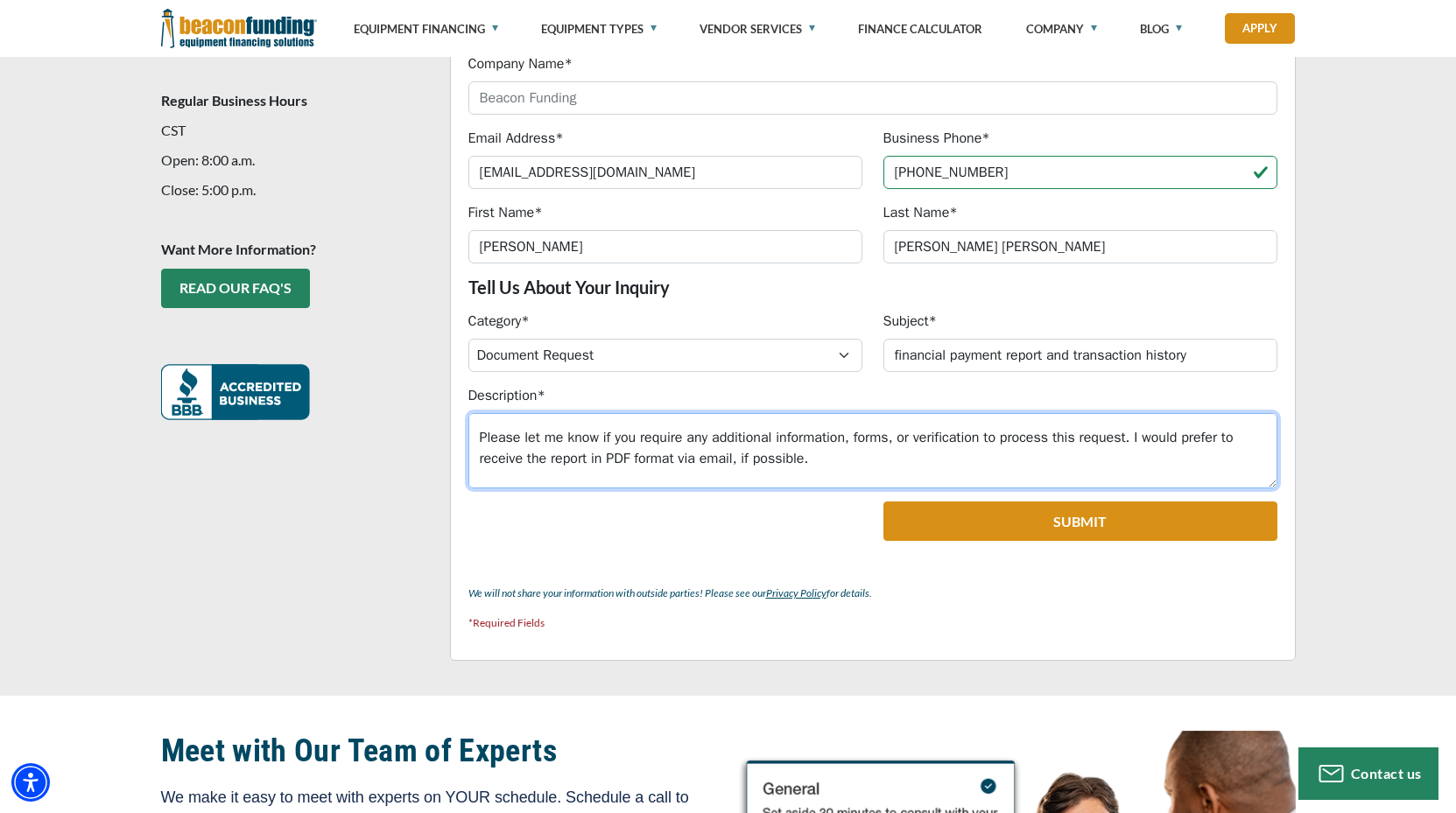 drag, startPoint x: 789, startPoint y: 471, endPoint x: 480, endPoint y: 445, distance: 310.0919 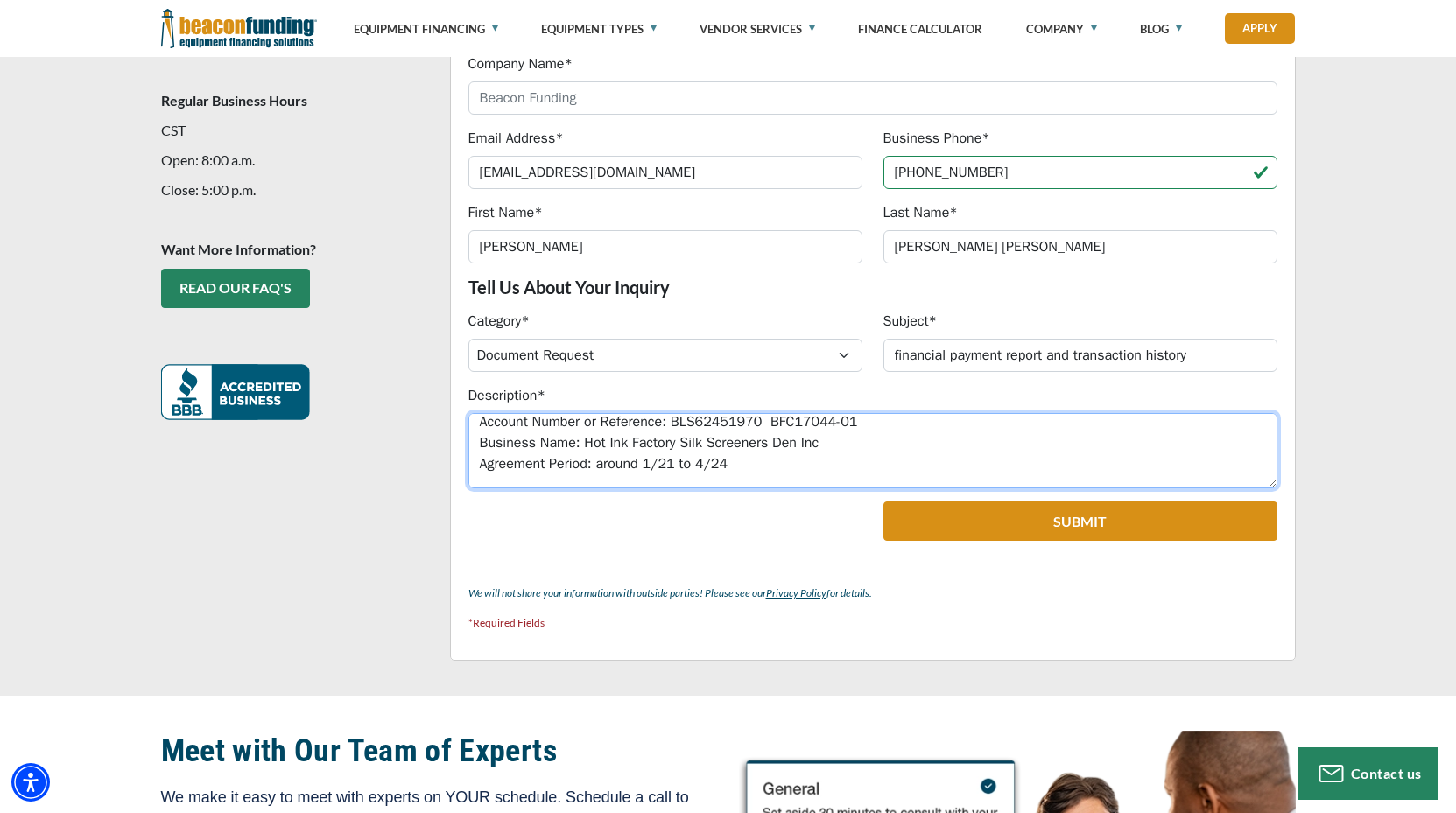 scroll, scrollTop: 126, scrollLeft: 0, axis: vertical 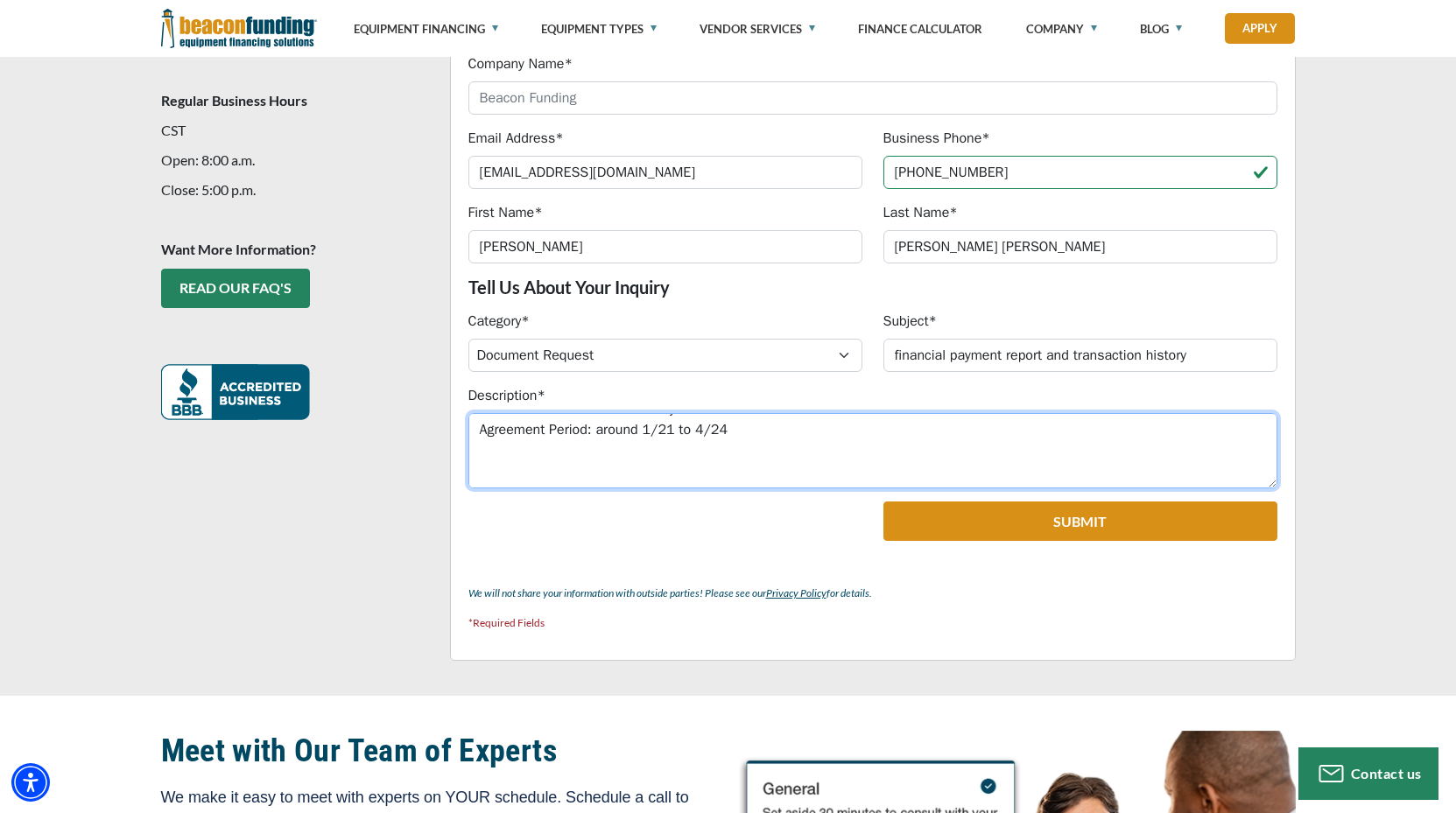 paste on "Dear Beacon Funding Customer Service,
I hope this message finds you well. I am reaching out to formally request a full financial payment report and transaction history related to the equipment financing agreement under the following details:
Account Number or Reference: BLS62451970  BFC17044-01
Business Name: Hot Ink Factory Silk Screeners Den Inc
Agreement Period: around 1/21 to 4/24
Please let me know if you require any additional information, forms, or verification to process this request. I would prefer to receive the report in PDF format via email, if possible.
Thank you for your time and assistance.
Sincerely,
Sean Patterson - Bey
hifssd@gmail.com
15163018845" 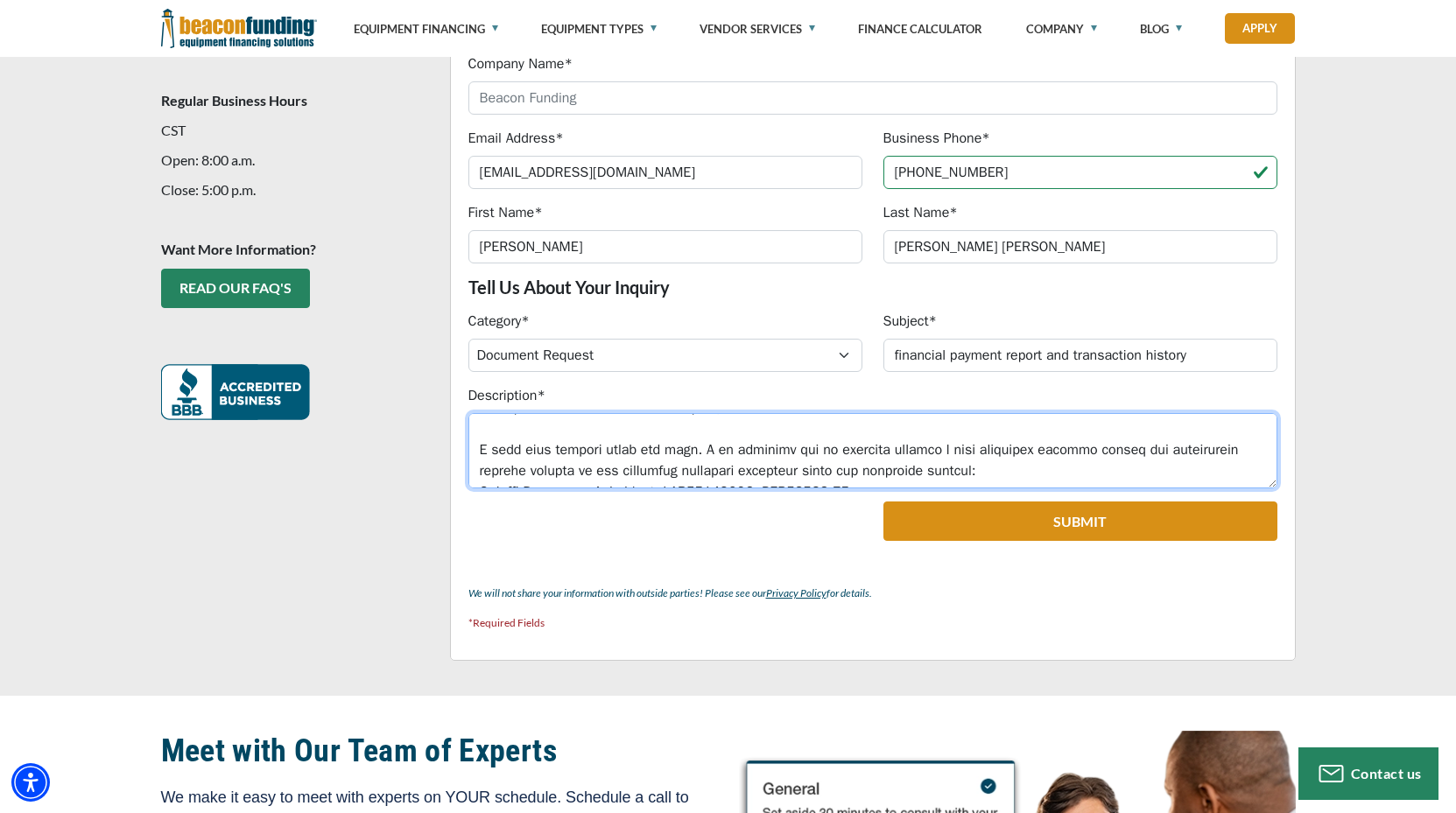 scroll, scrollTop: 0, scrollLeft: 0, axis: both 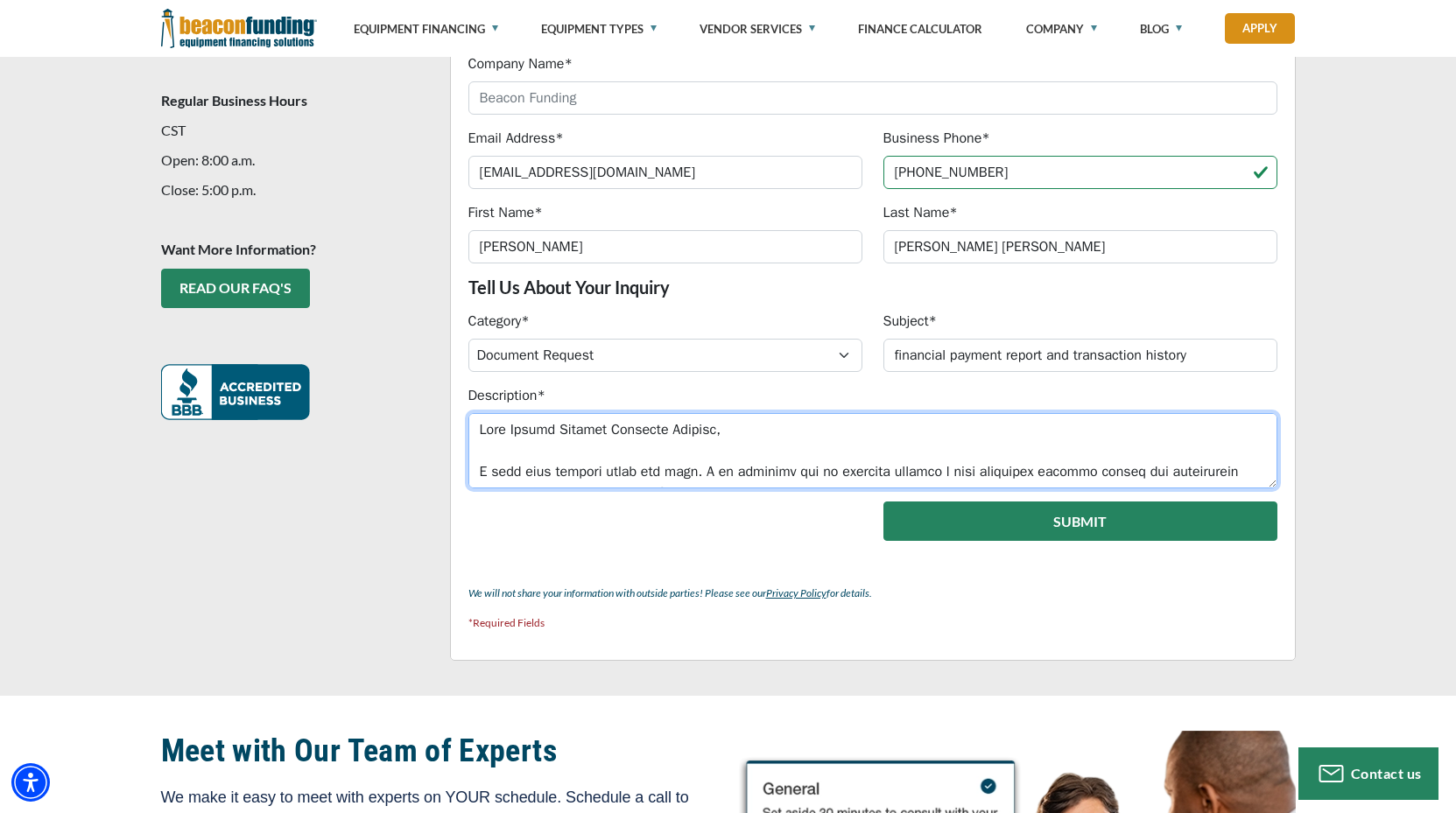 type on "Dear Beacon Funding Customer Service,
I hope this message finds you well. I am reaching out to formally request a full financial payment report and transaction history related to the equipment financing agreement under the following details:
Account Number or Reference: BLS62451970  BFC17044-01
Business Name: Hot Ink Factory Silk Screeners Den Inc
Agreement Period: around 1/21 to 4/24
Dear Beacon Funding Customer Service,
I hope this message finds you well. I am reaching out to formally request a full financial payment report and transaction history related to the equipment financing agreement under the following details:
Account Number or Reference: BLS62451970  BFC17044-01
Business Name: Hot Ink Factory Silk Screeners Den Inc
Agreement Period: around 1/21 to 4/24
Please let me know if you require any additional information, forms, or verification to process this request. I would prefer to receive the report in PDF format via email, if possible.
Thank you for your time and assistance.
Sincerely,
..." 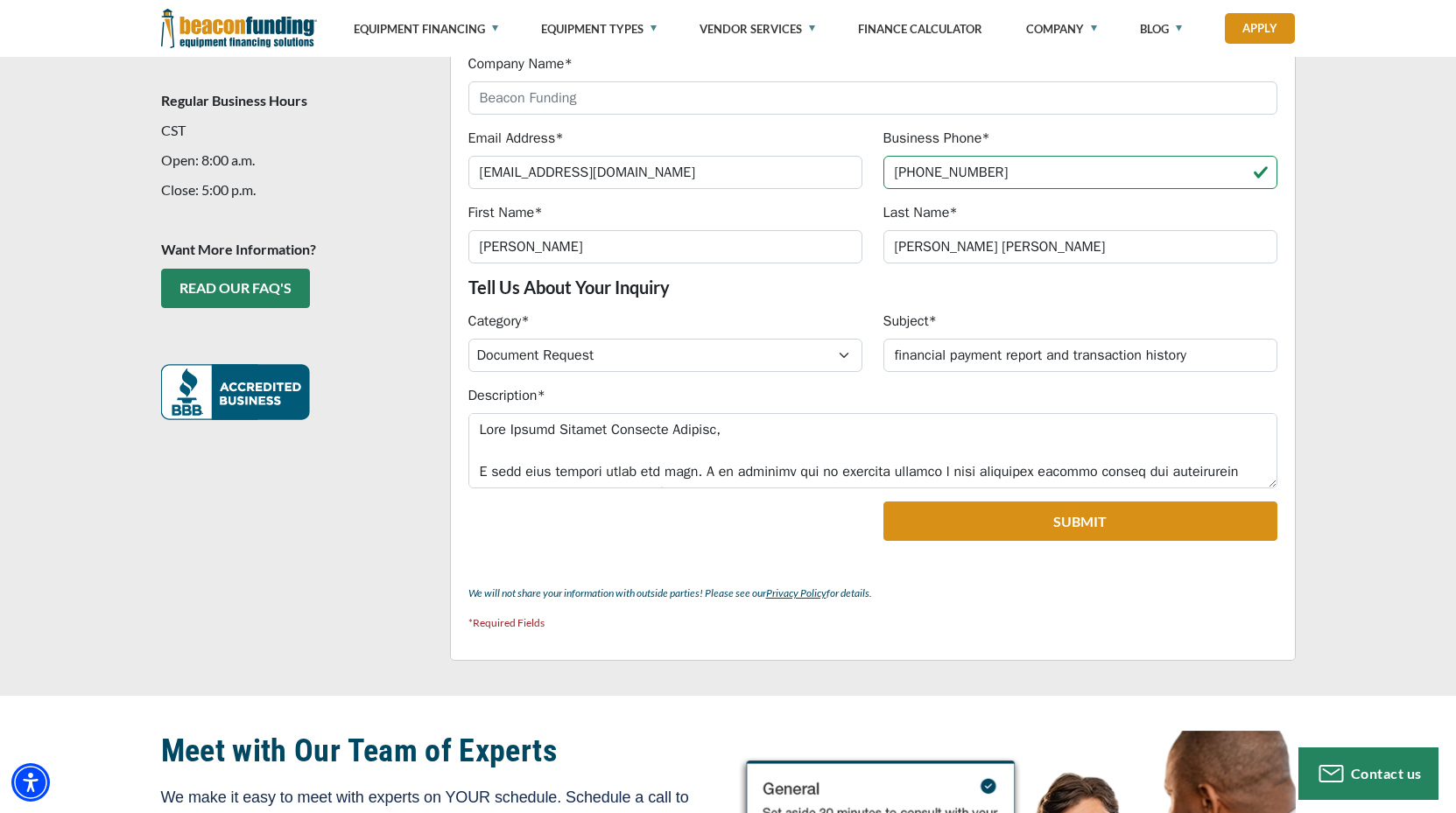 click on "Submit" at bounding box center (1080, 521) 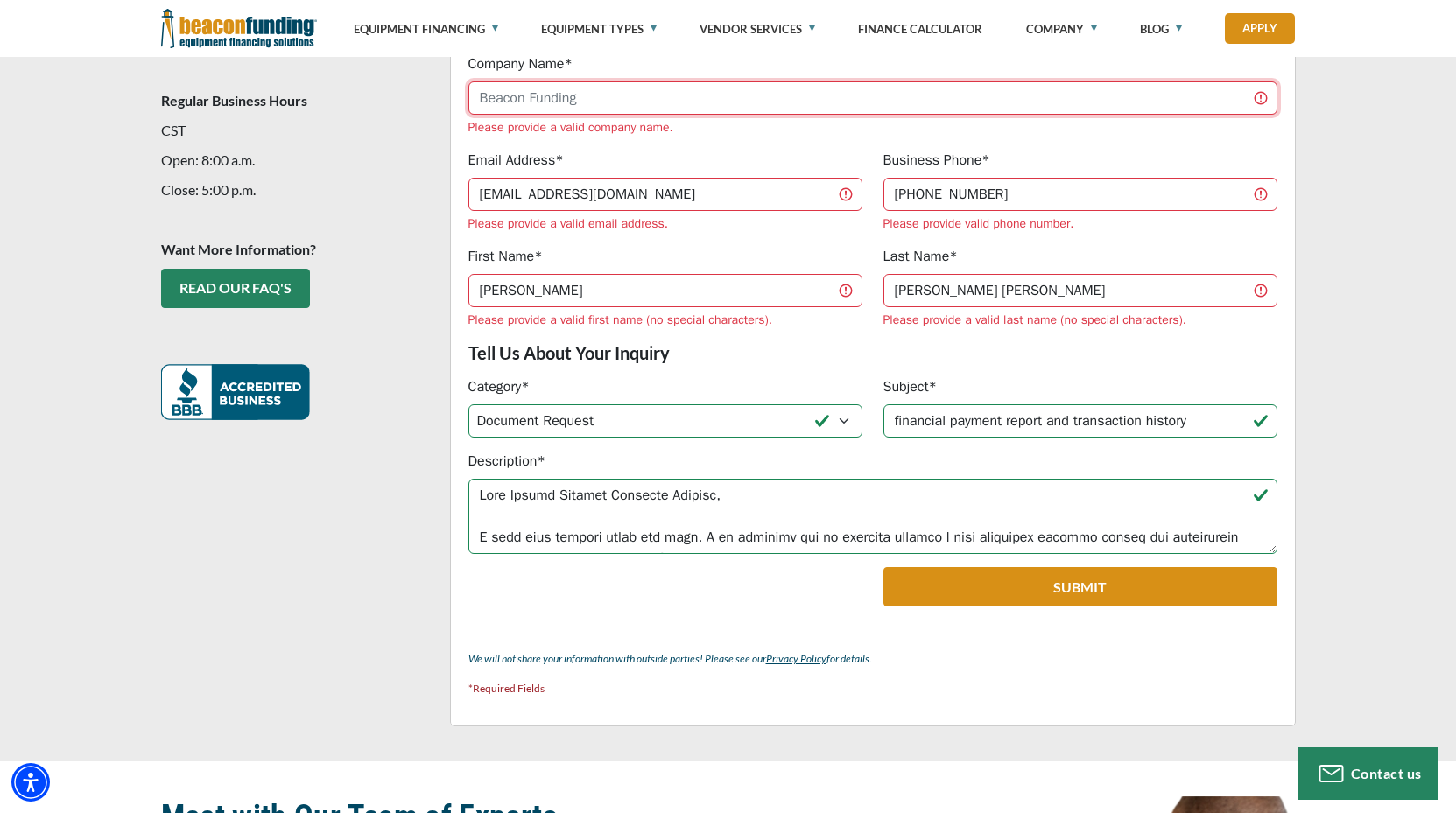 click on "Company Name*" at bounding box center [873, 98] 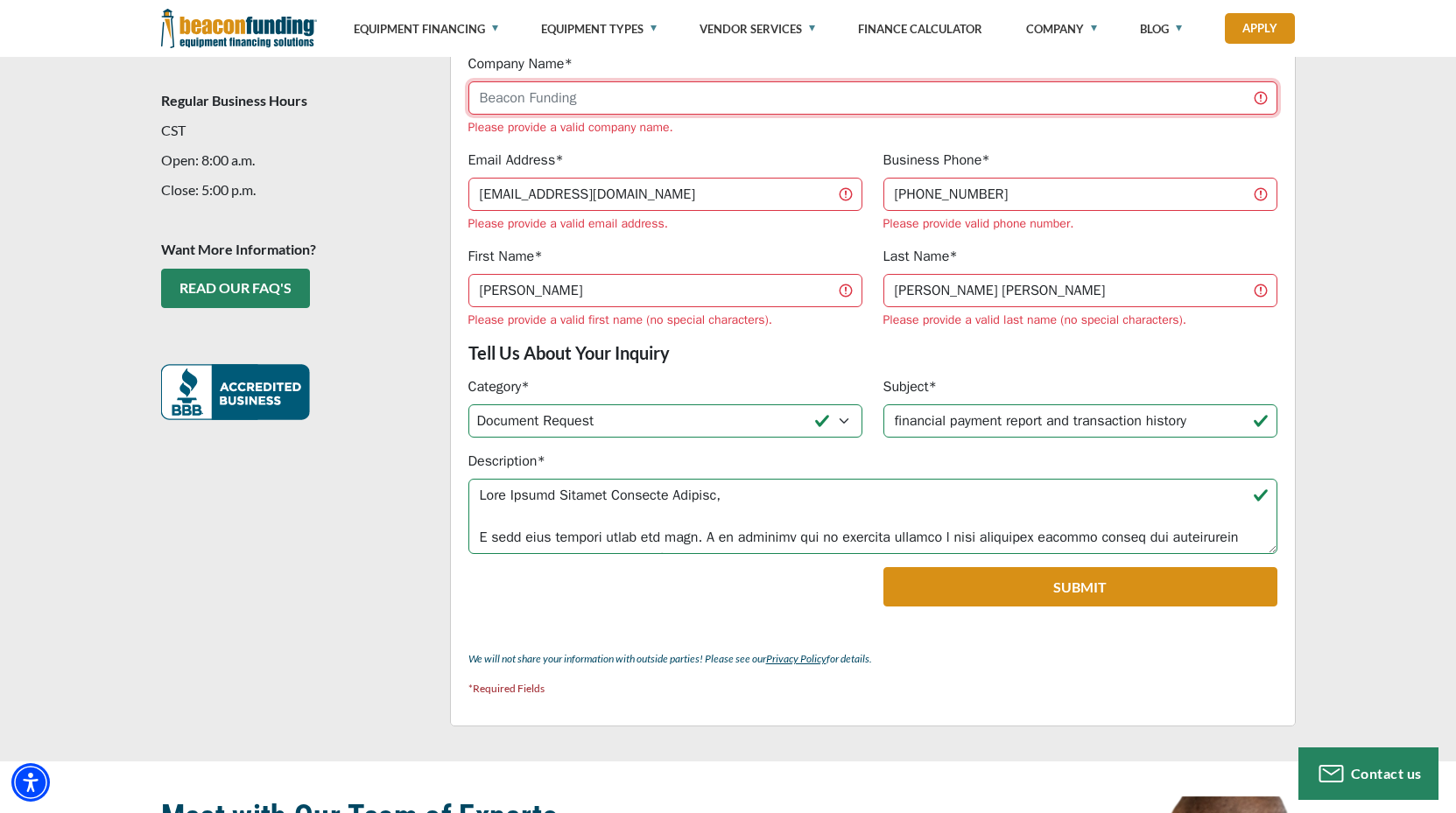 click on "Company Name*" at bounding box center (873, 98) 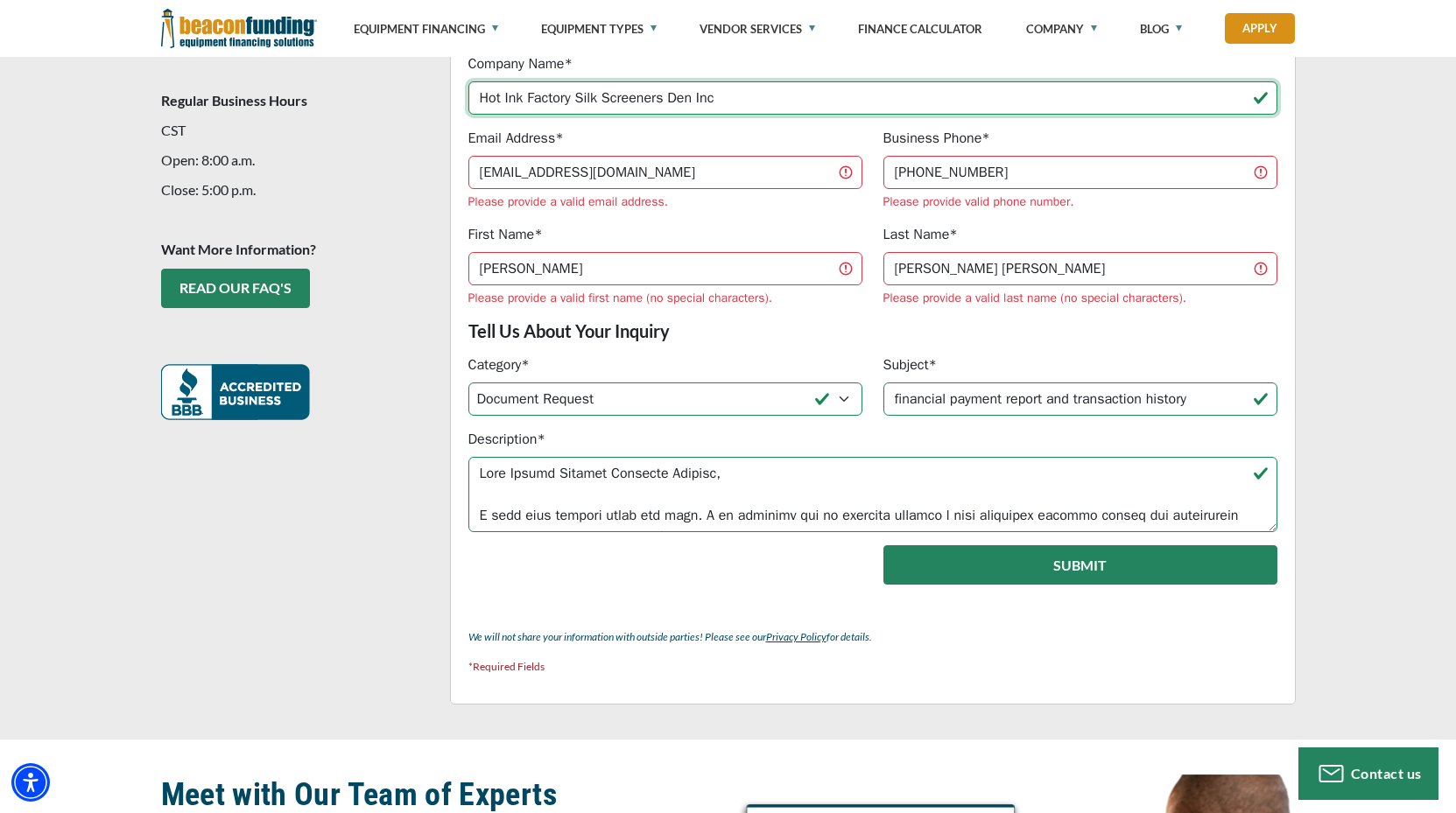 type on "Hot Ink Factory Silk Screeners Den Inc" 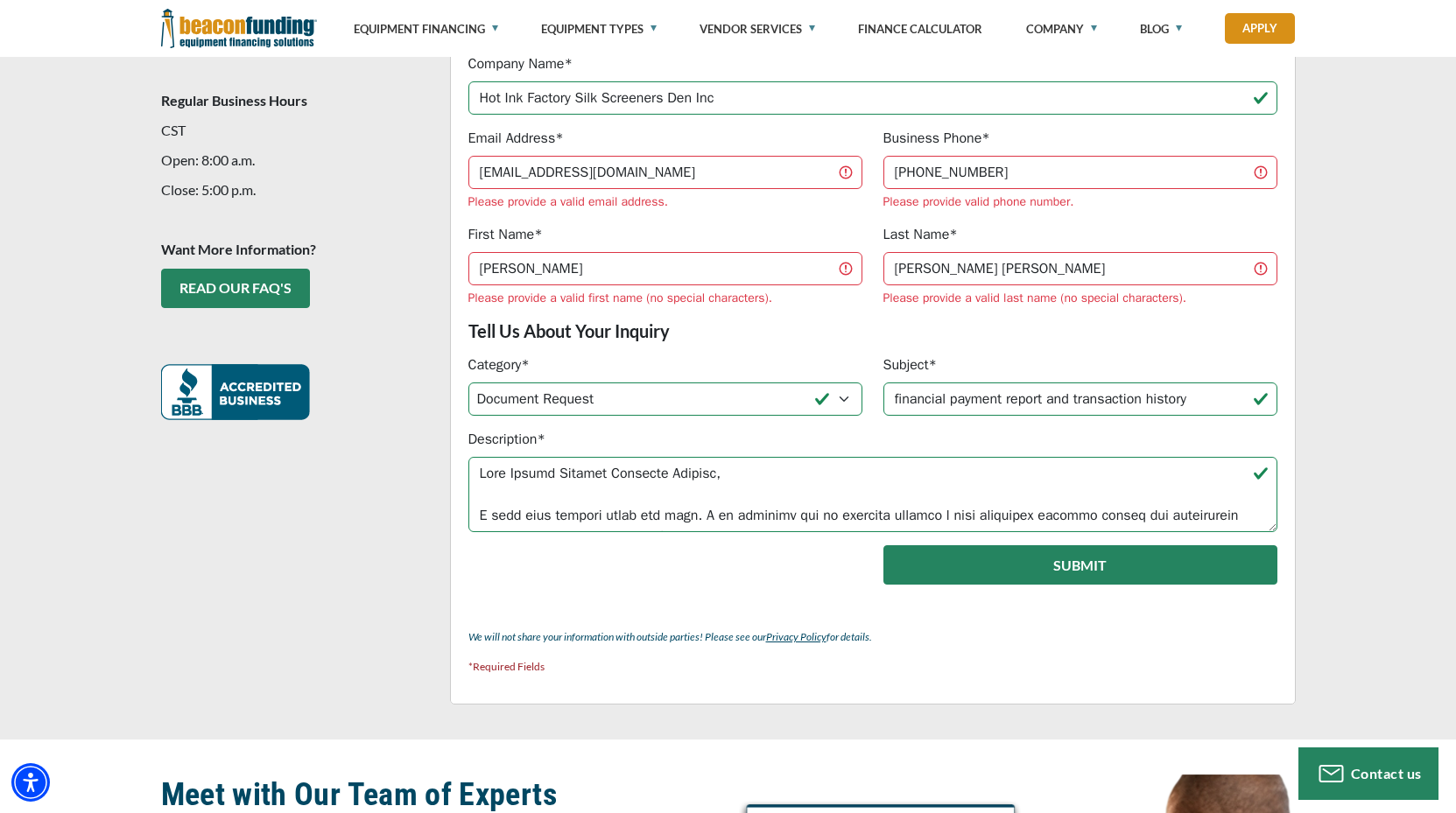 click on "Submit" at bounding box center (1080, 564) 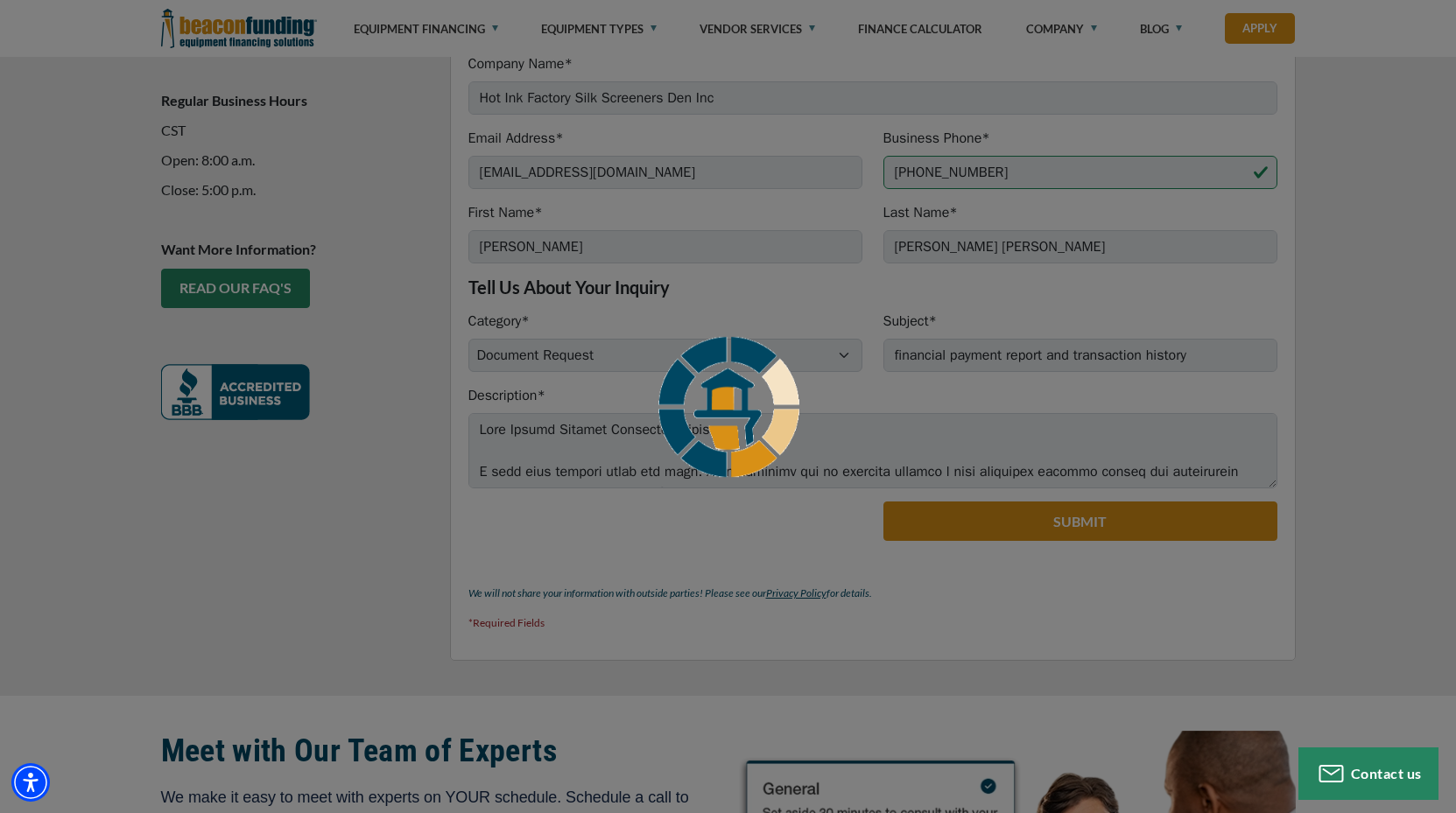 click at bounding box center [728, 406] 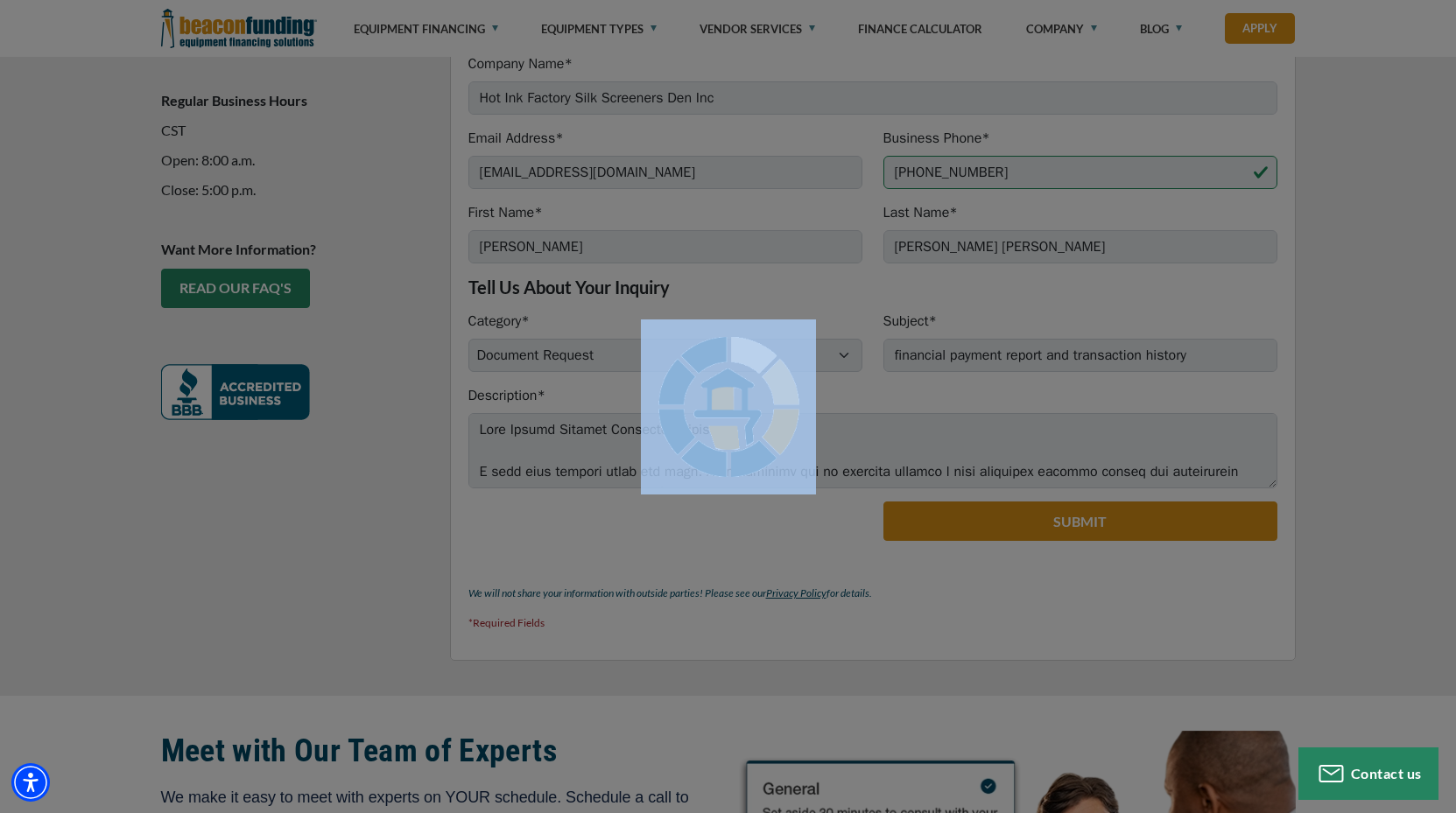 click at bounding box center [728, 406] 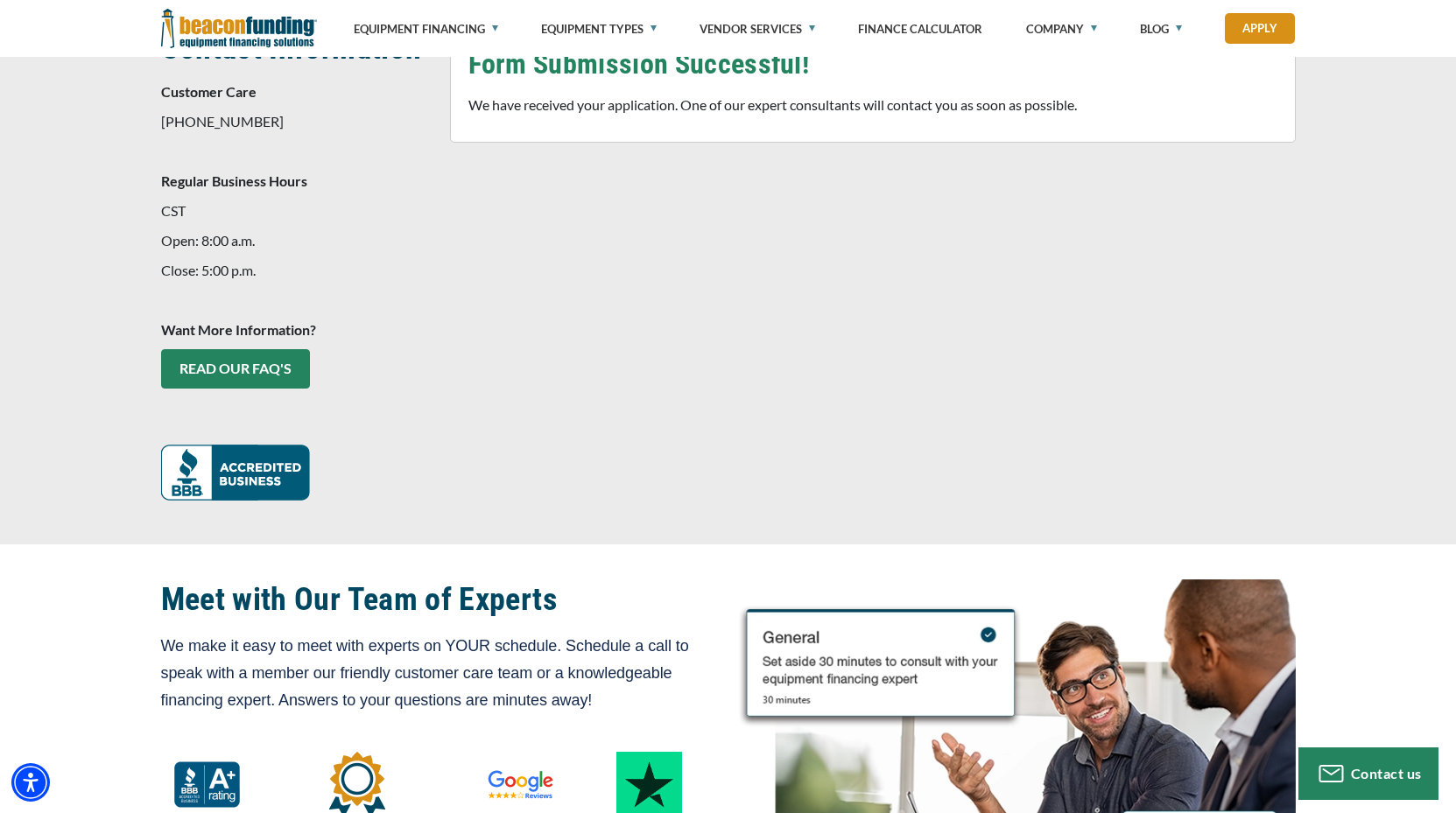 scroll, scrollTop: 403, scrollLeft: 0, axis: vertical 